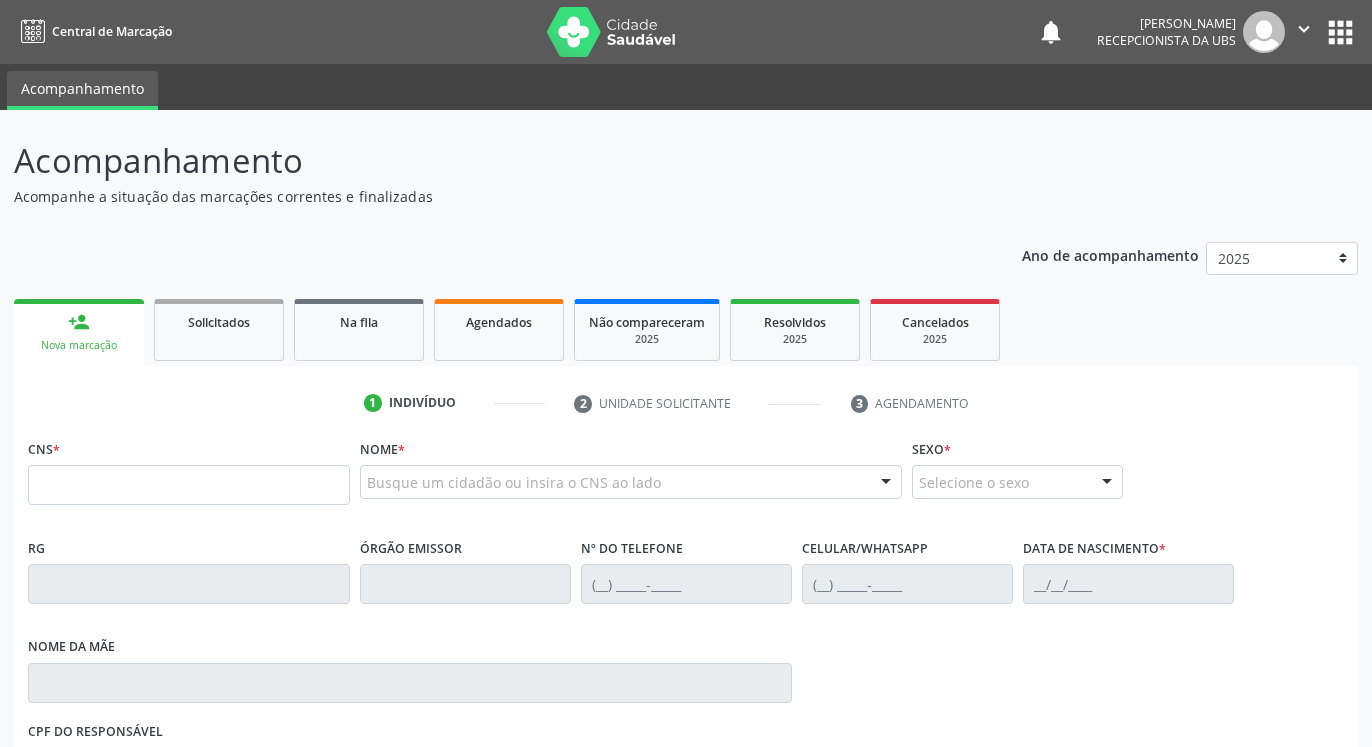 scroll, scrollTop: 0, scrollLeft: 0, axis: both 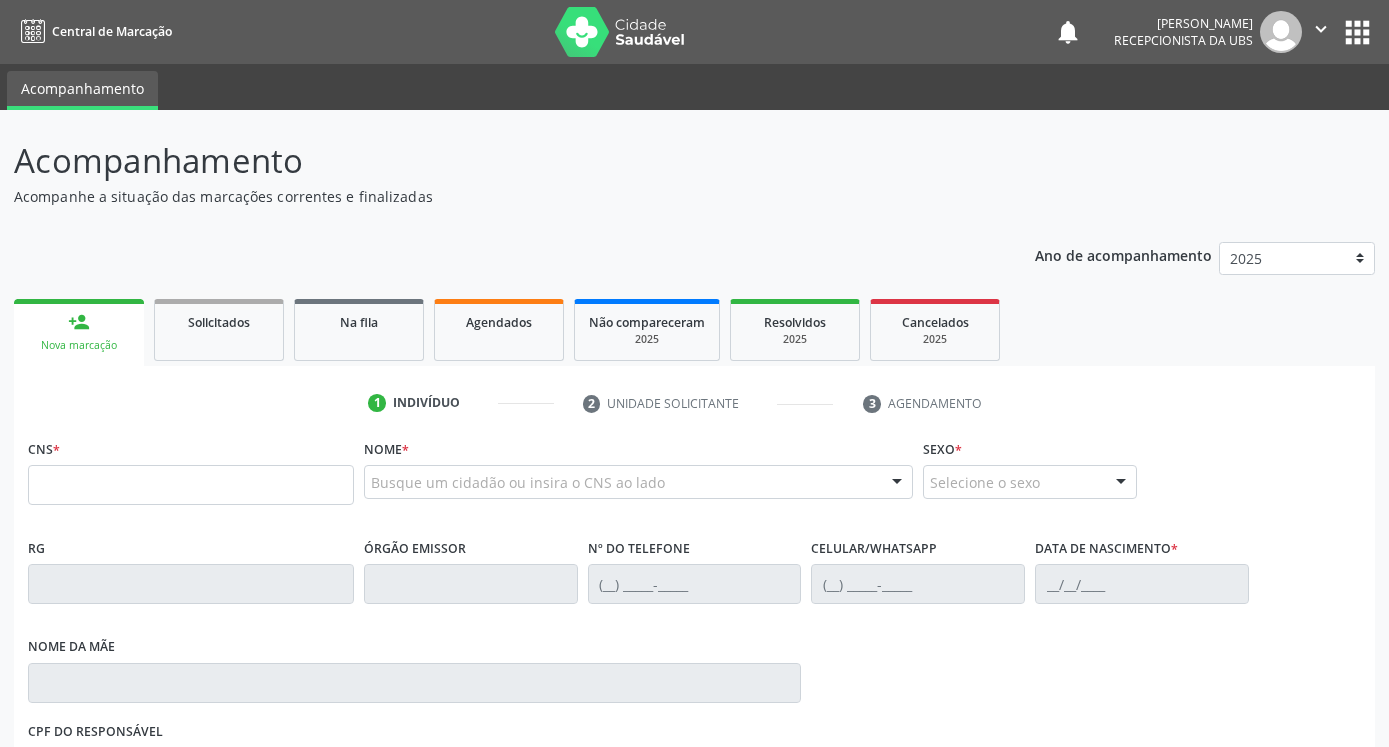 select on "6" 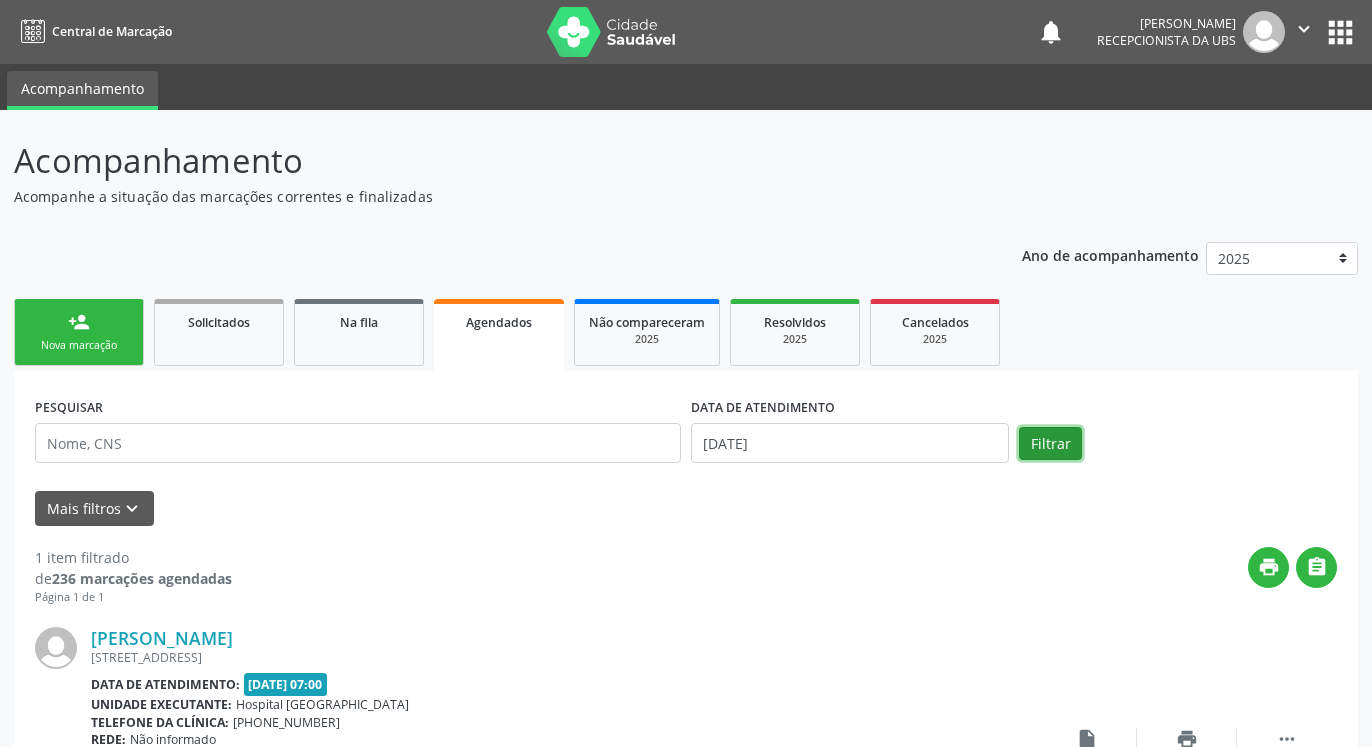 click on "Filtrar" at bounding box center (1050, 444) 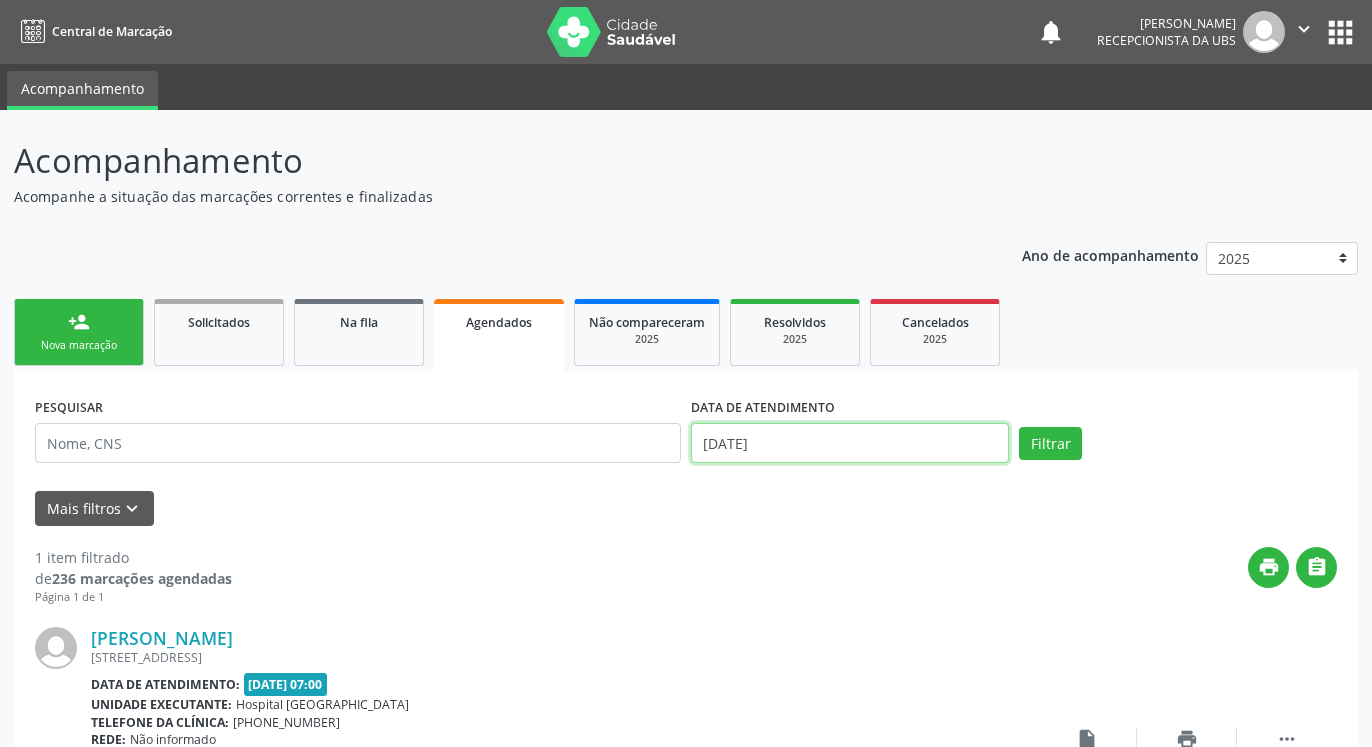 click on "[DATE]" at bounding box center (850, 443) 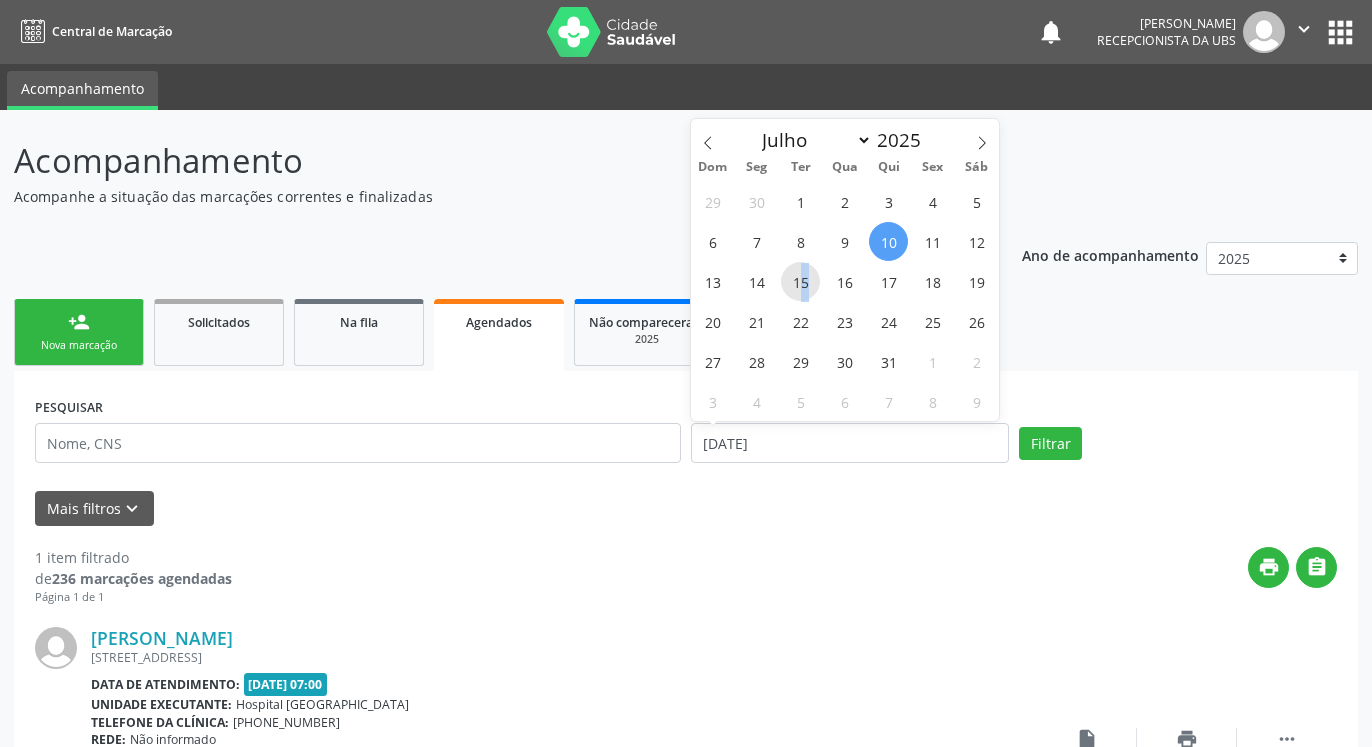 click on "15" at bounding box center [800, 281] 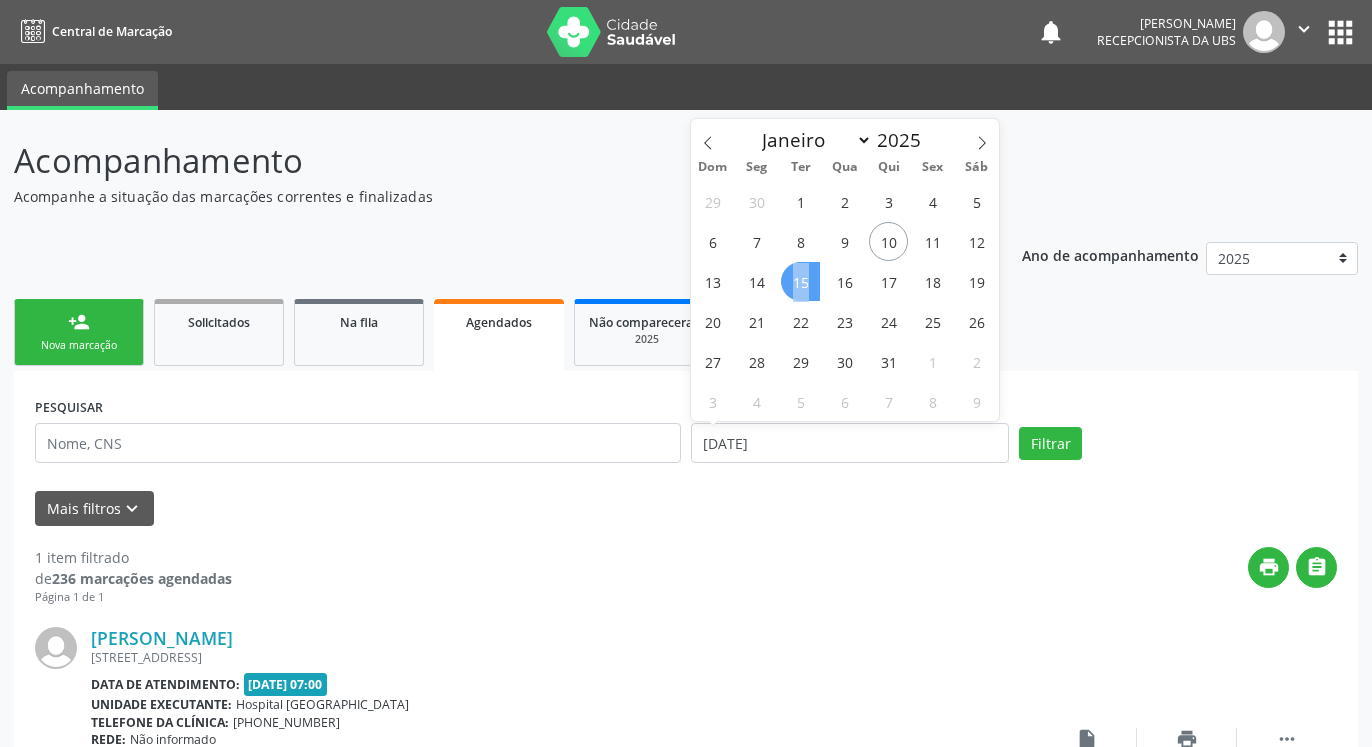 click on "15" at bounding box center [800, 281] 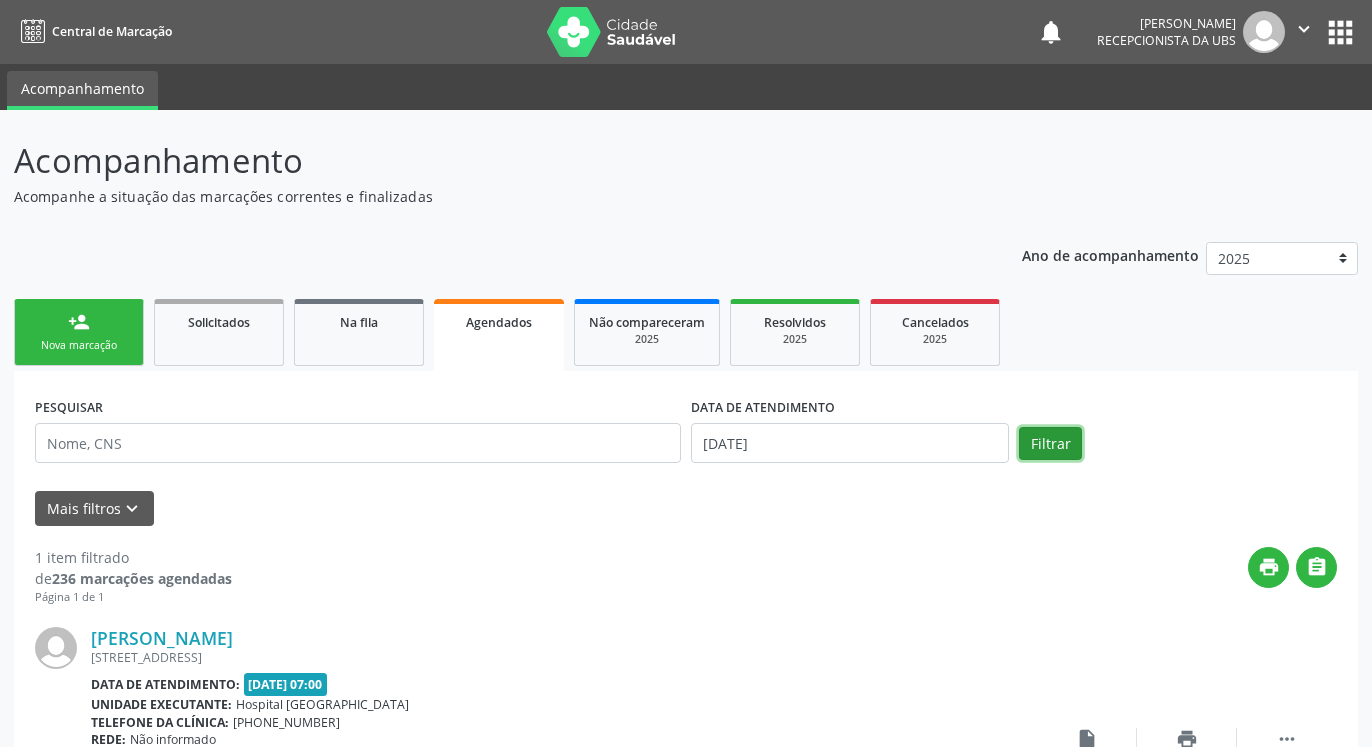 click on "Filtrar" at bounding box center [1050, 444] 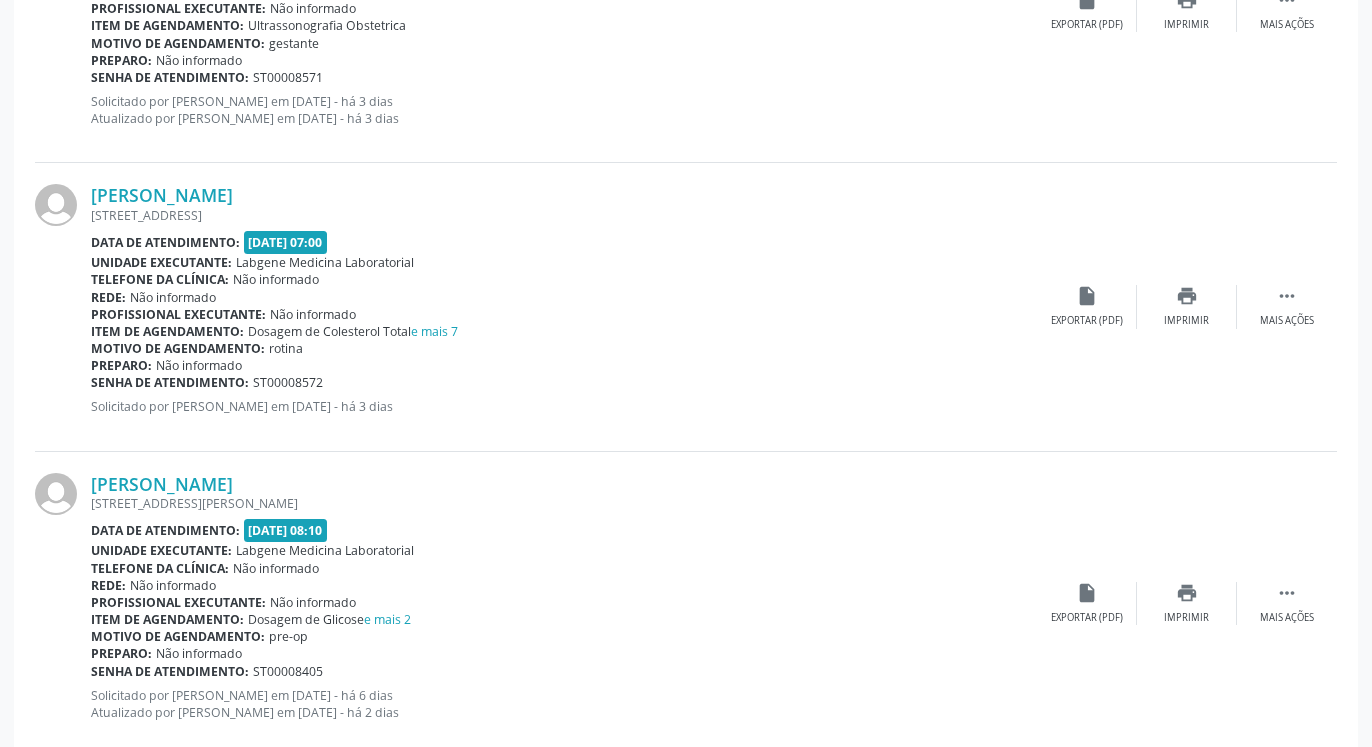 scroll, scrollTop: 3366, scrollLeft: 0, axis: vertical 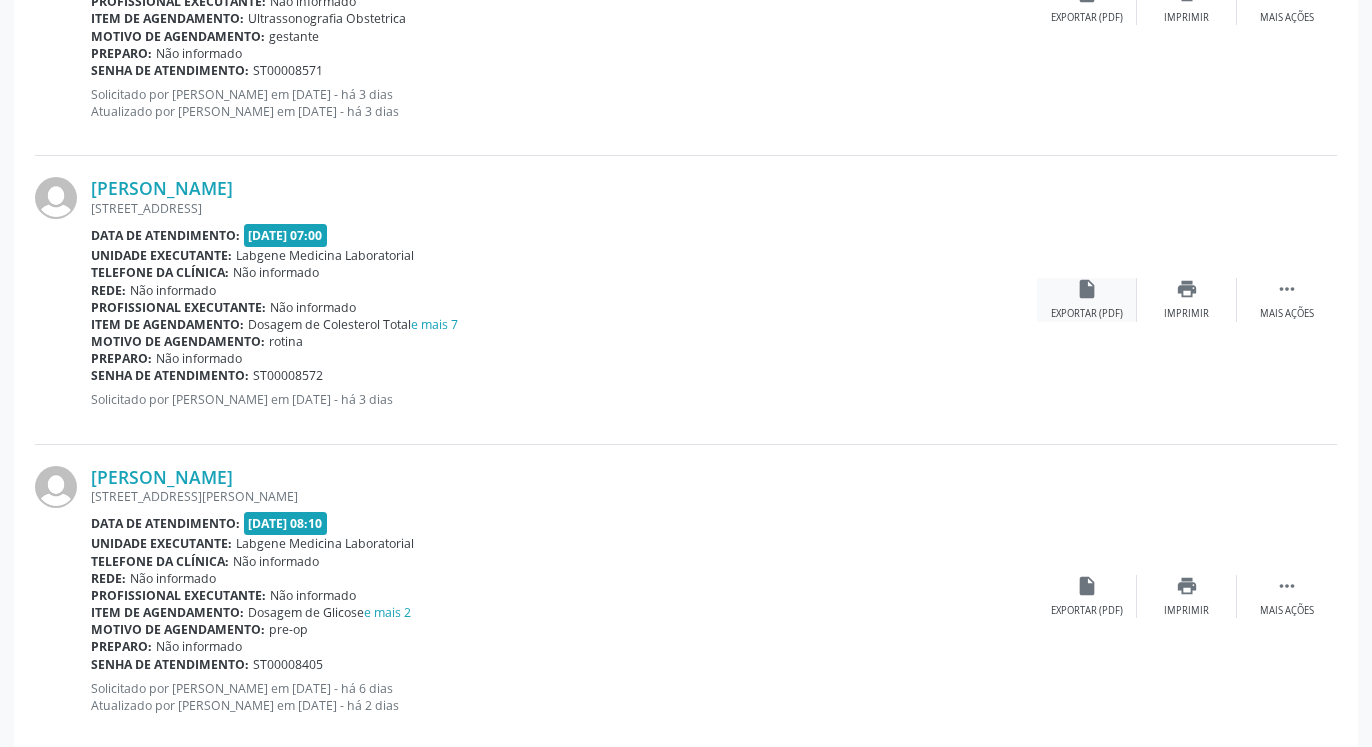 click on "insert_drive_file" at bounding box center [1087, 289] 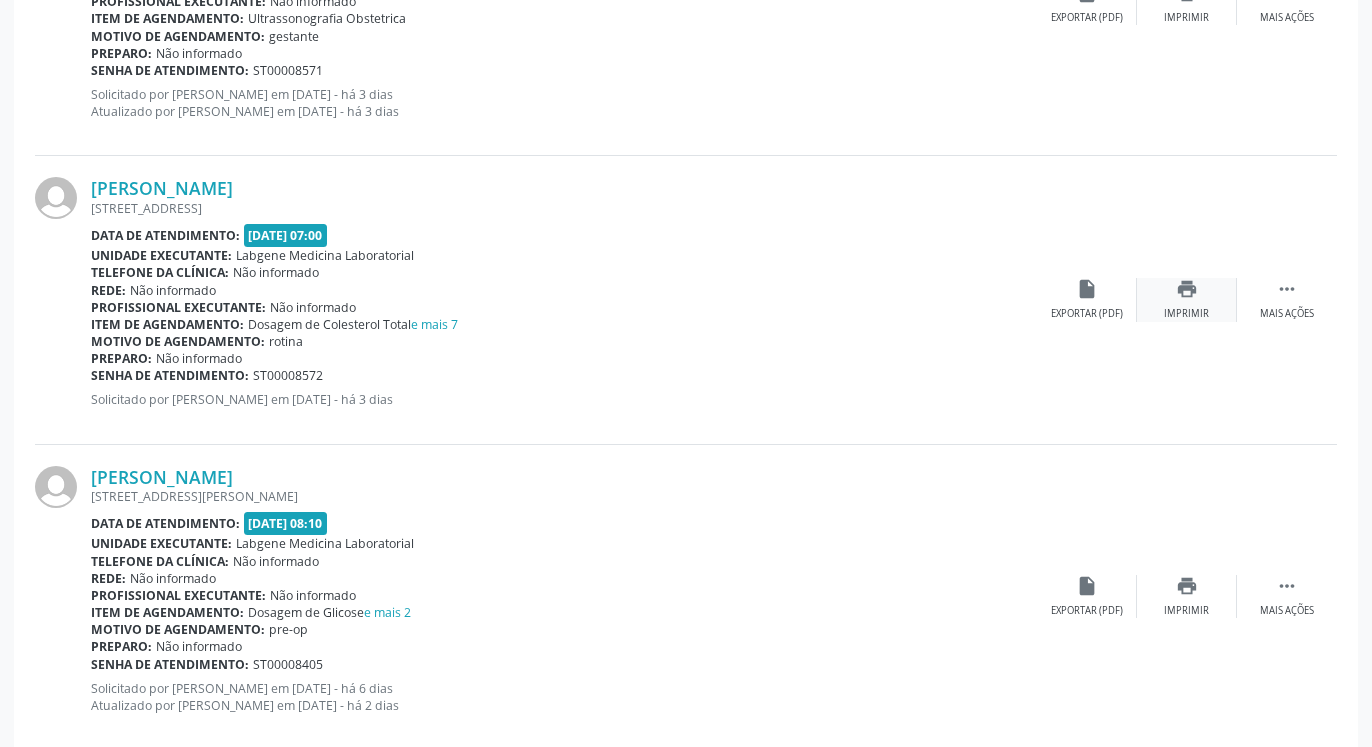 click on "print
Imprimir" at bounding box center [1187, 299] 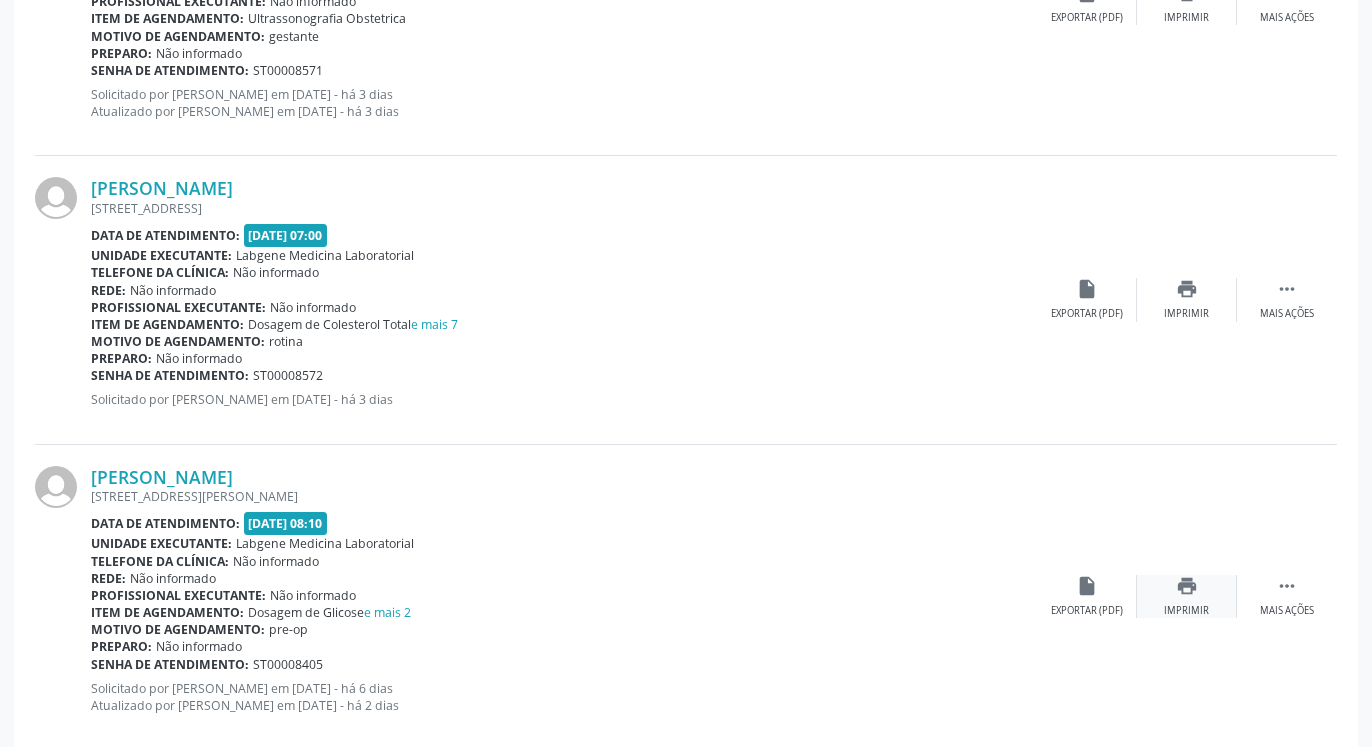 click on "print
Imprimir" at bounding box center [1187, 596] 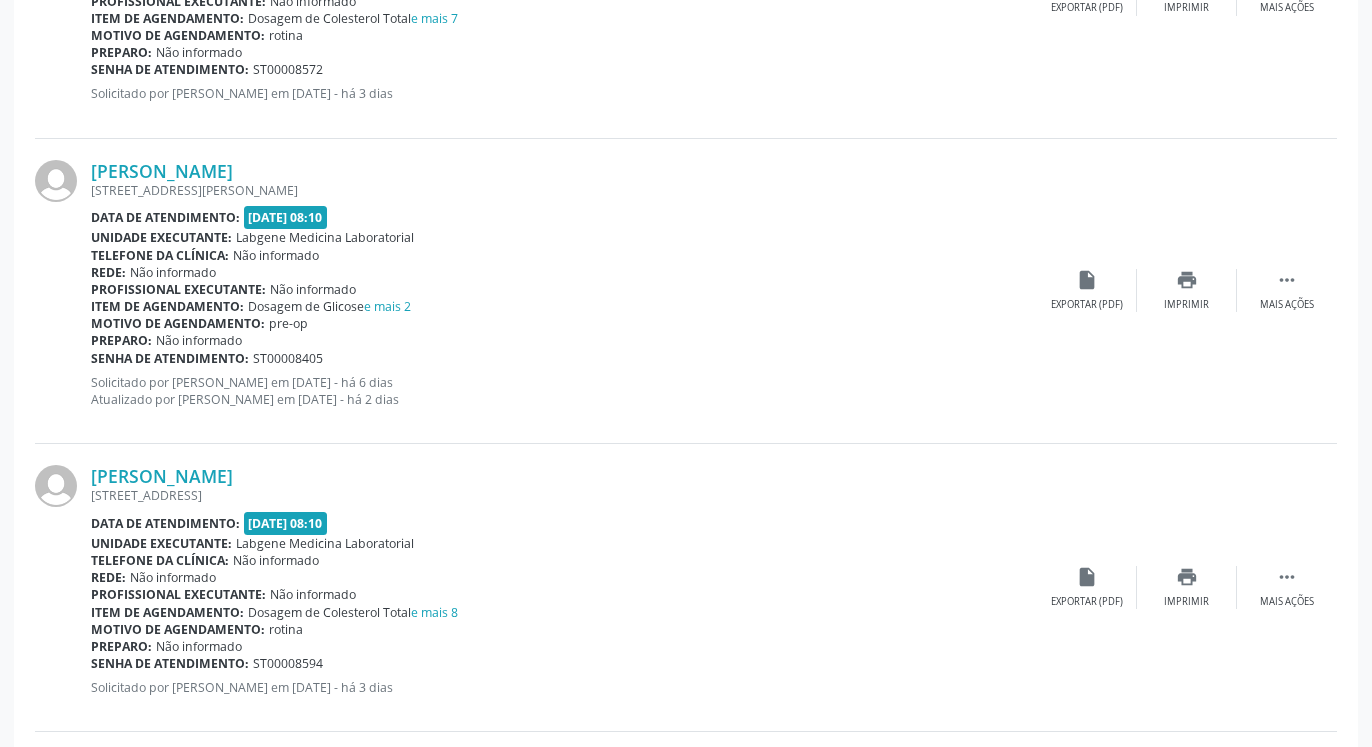 scroll, scrollTop: 3774, scrollLeft: 0, axis: vertical 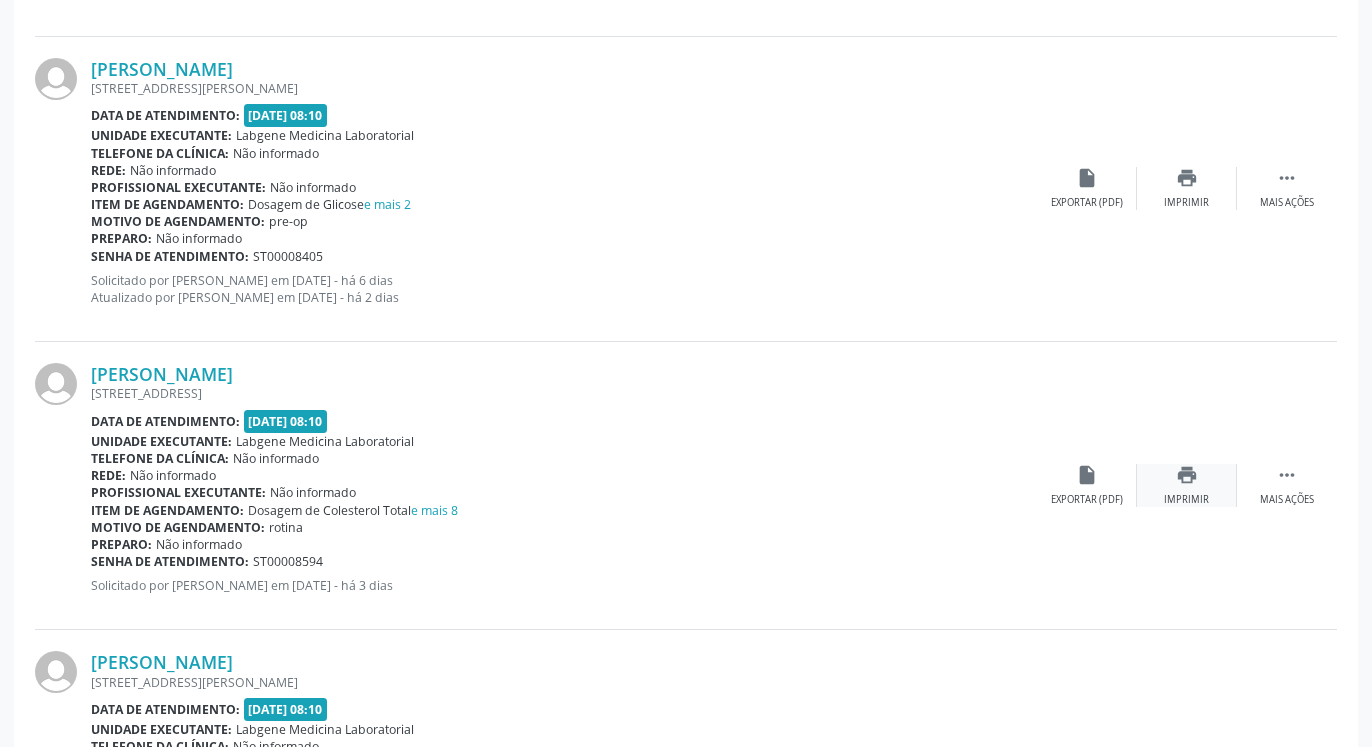 click on "print" at bounding box center [1187, 475] 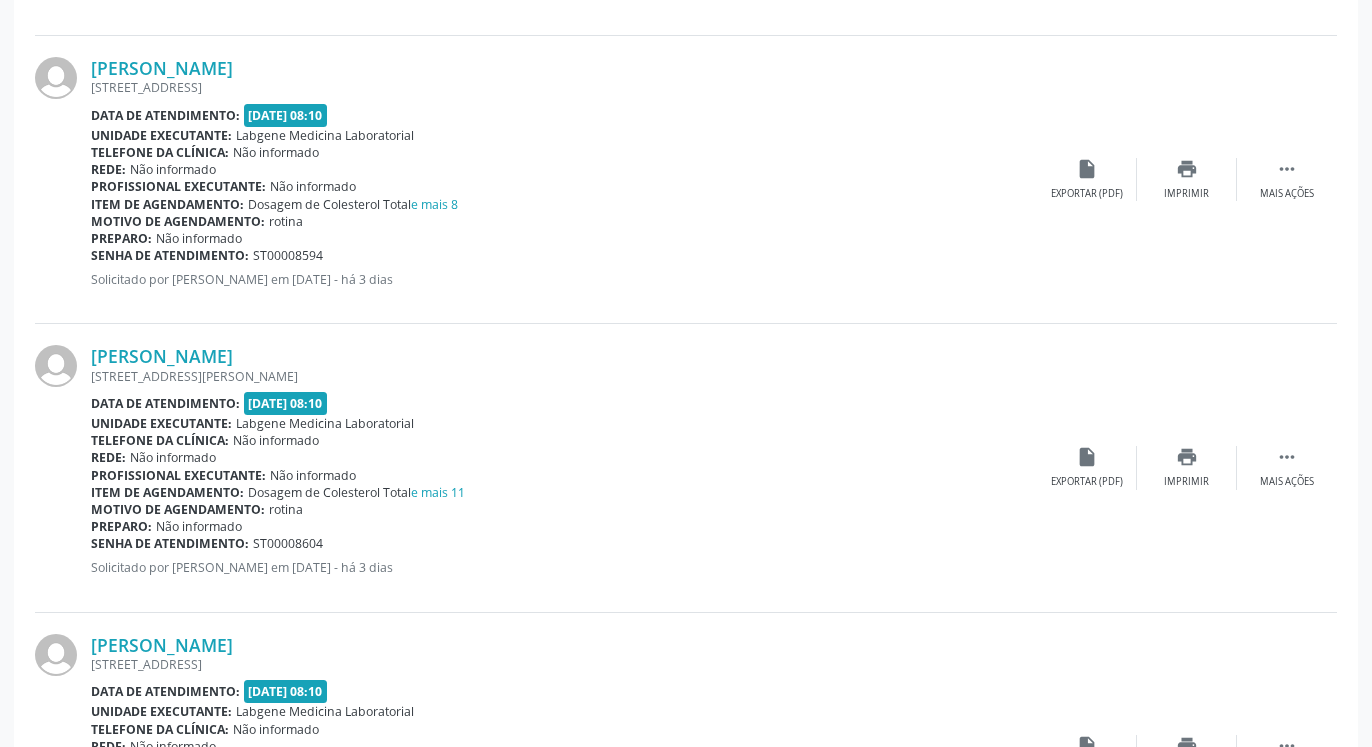 scroll, scrollTop: 4182, scrollLeft: 0, axis: vertical 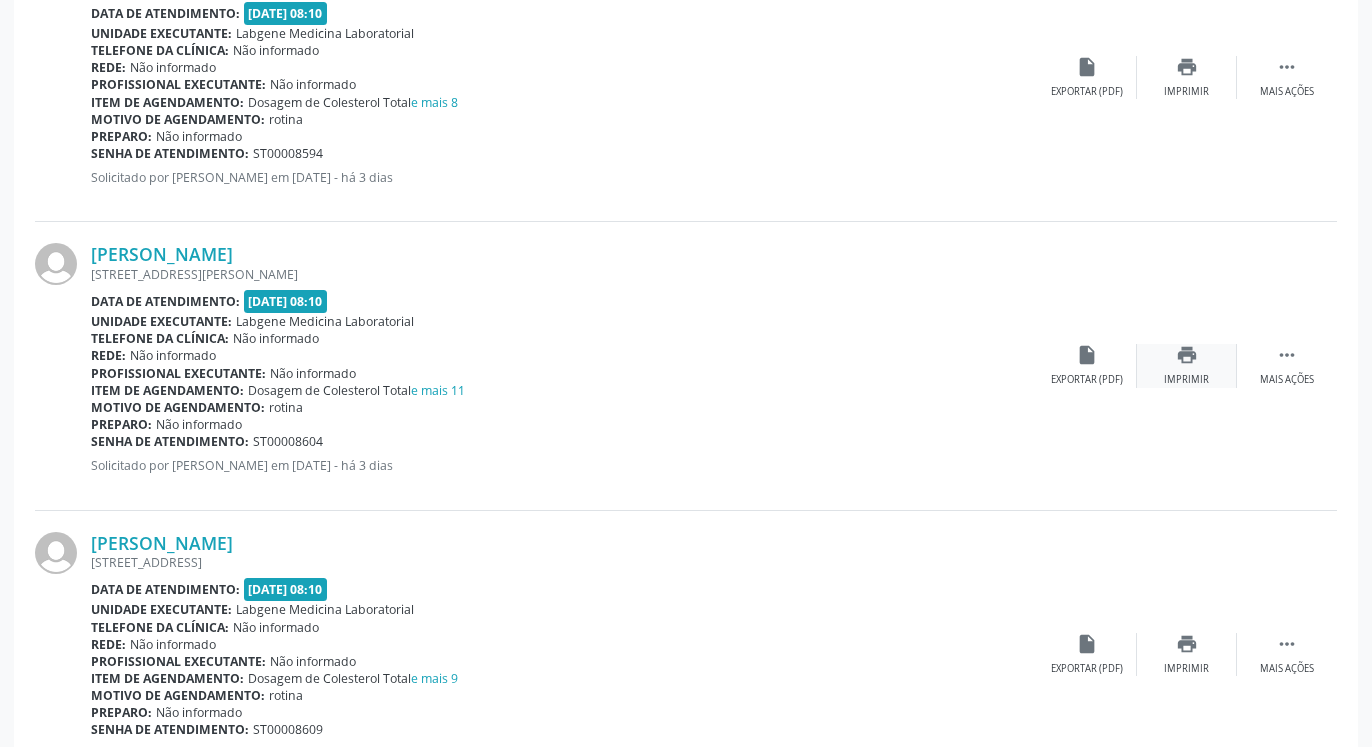 click on "print" at bounding box center [1187, 355] 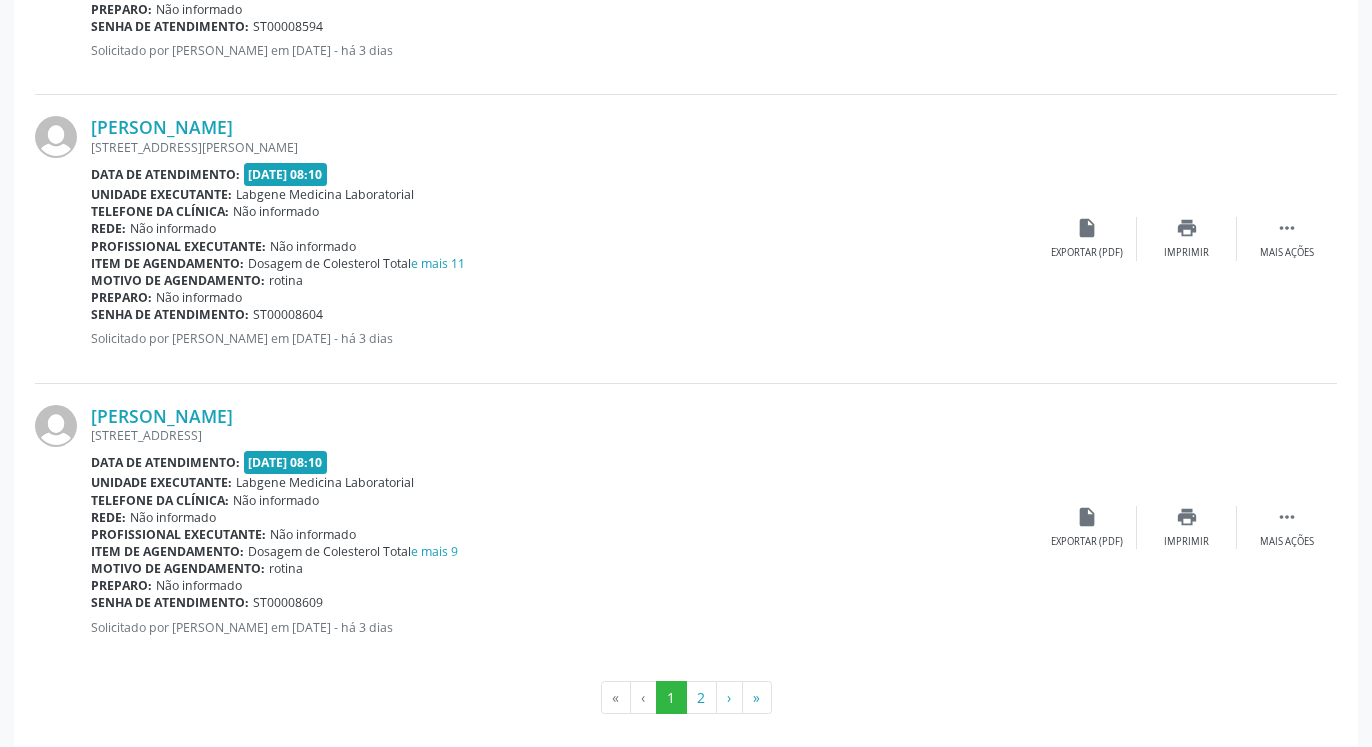 scroll, scrollTop: 4324, scrollLeft: 0, axis: vertical 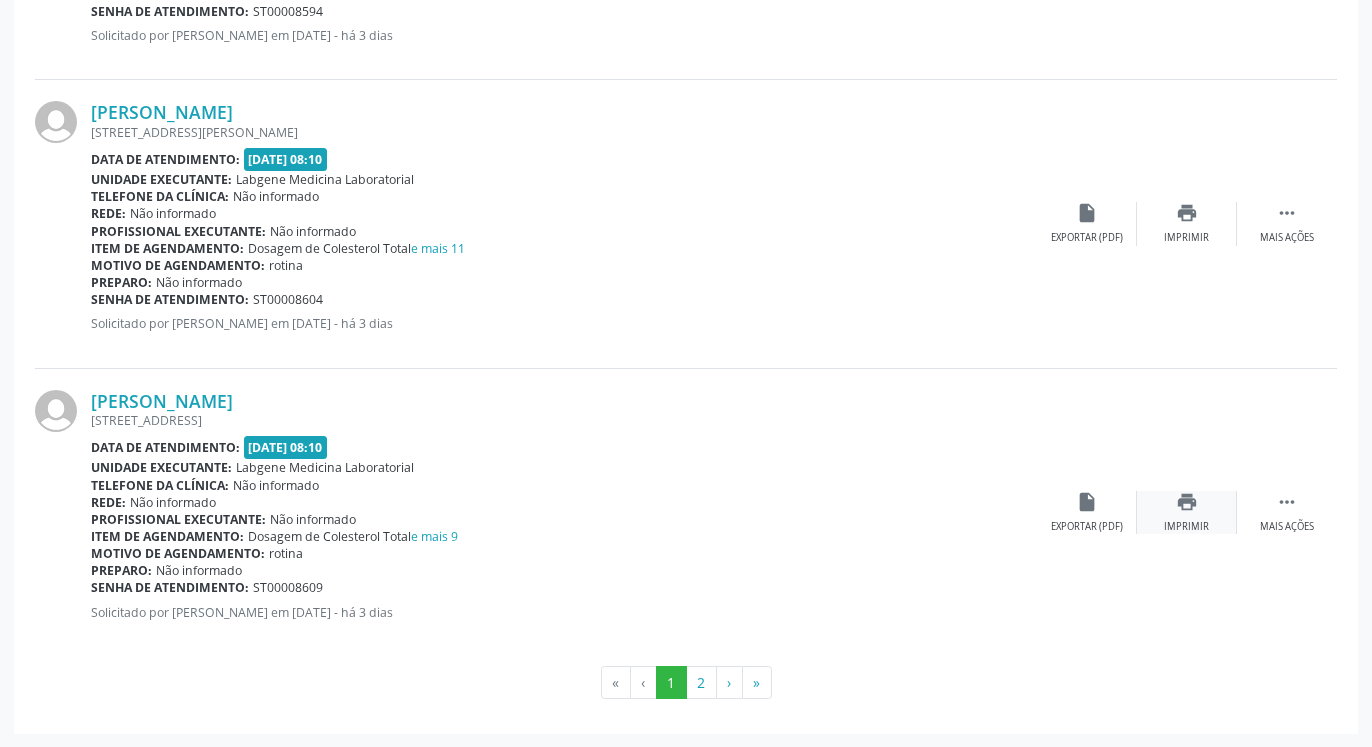 click on "print" at bounding box center (1187, 502) 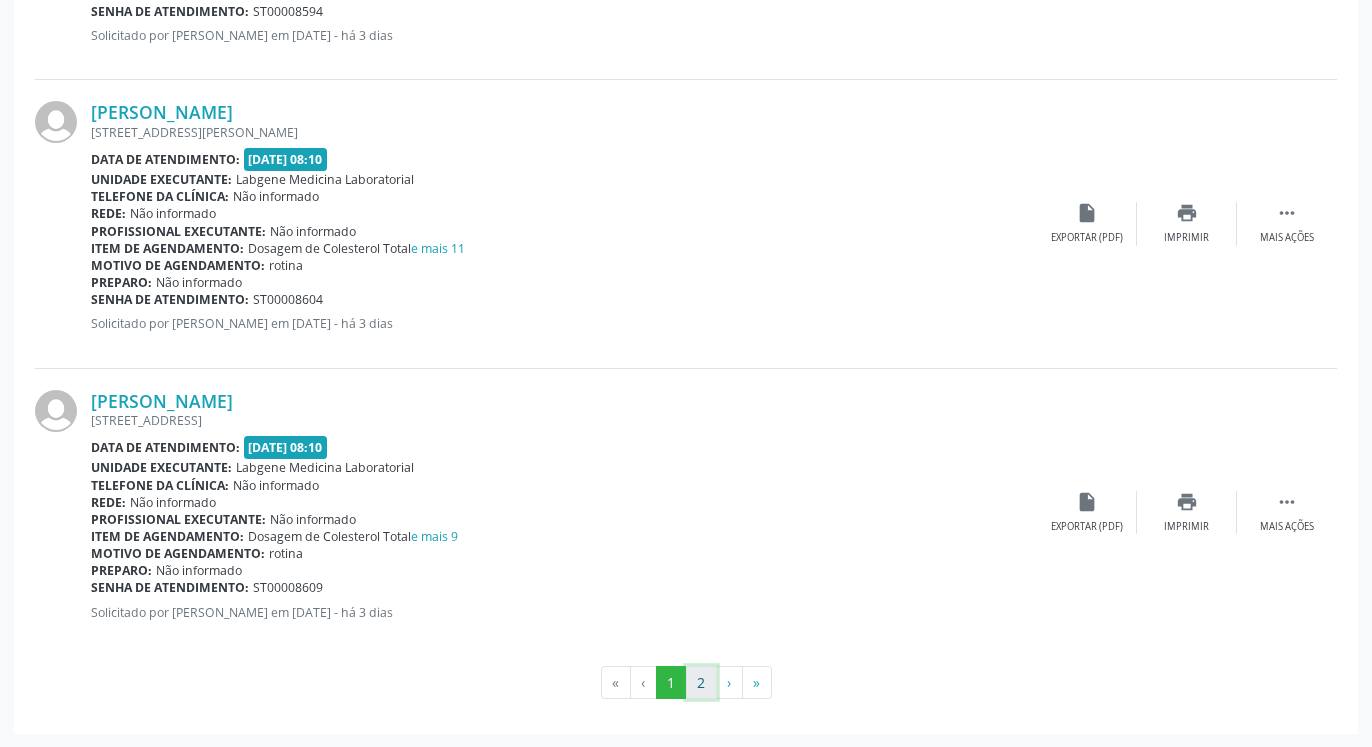 click on "2" at bounding box center [701, 683] 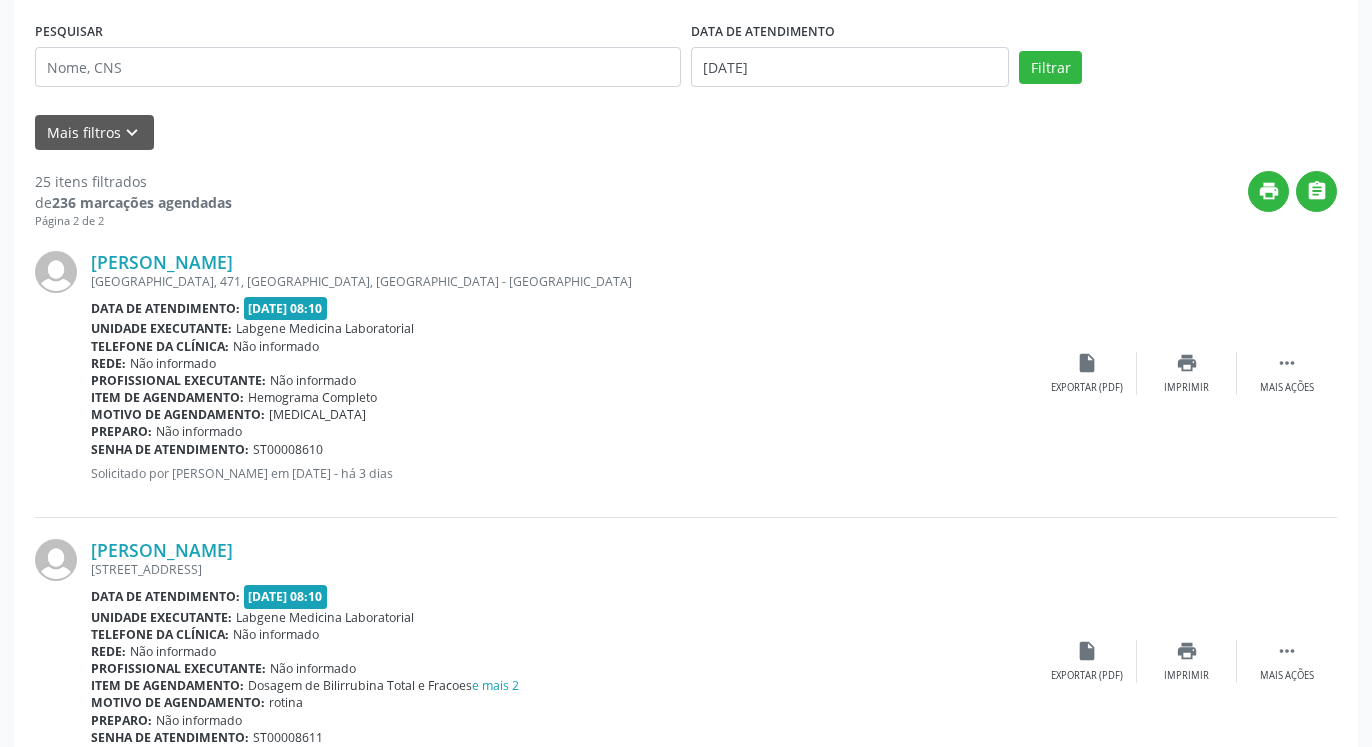 scroll, scrollTop: 408, scrollLeft: 0, axis: vertical 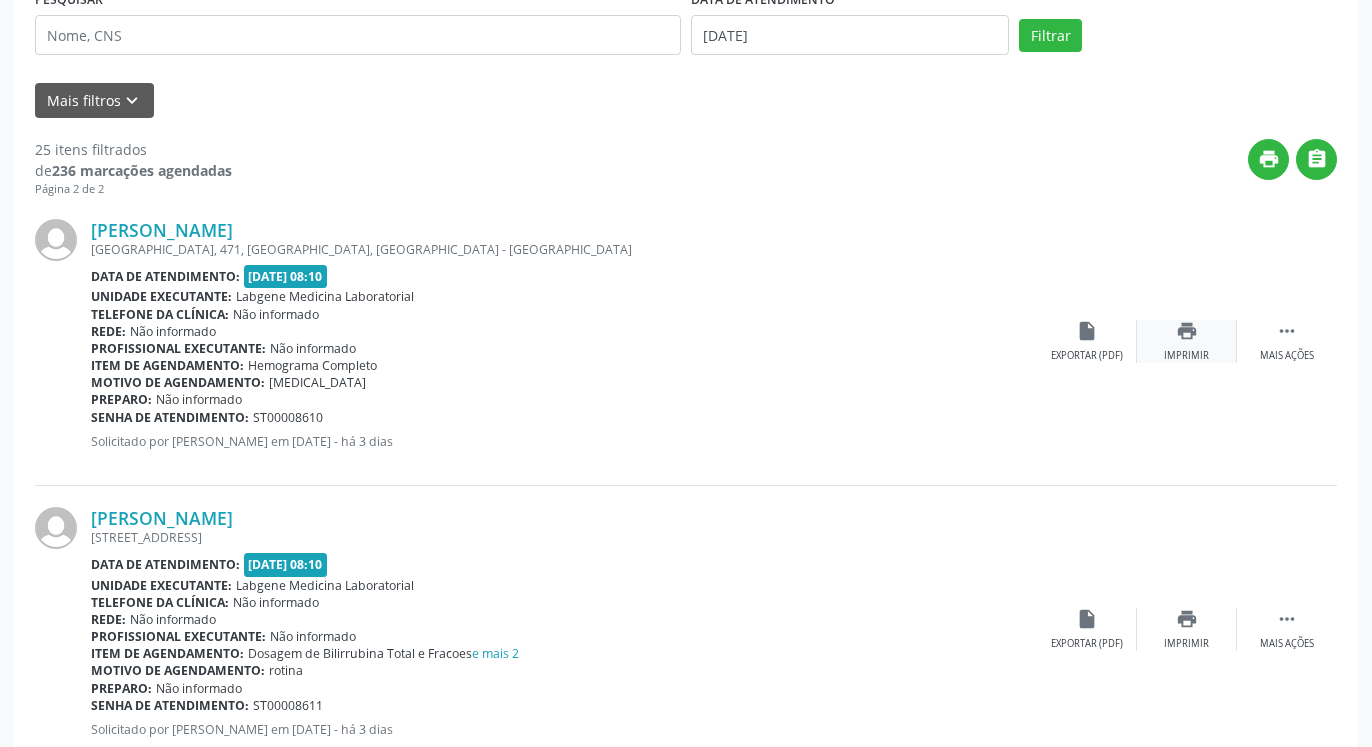click on "print
Imprimir" at bounding box center (1187, 341) 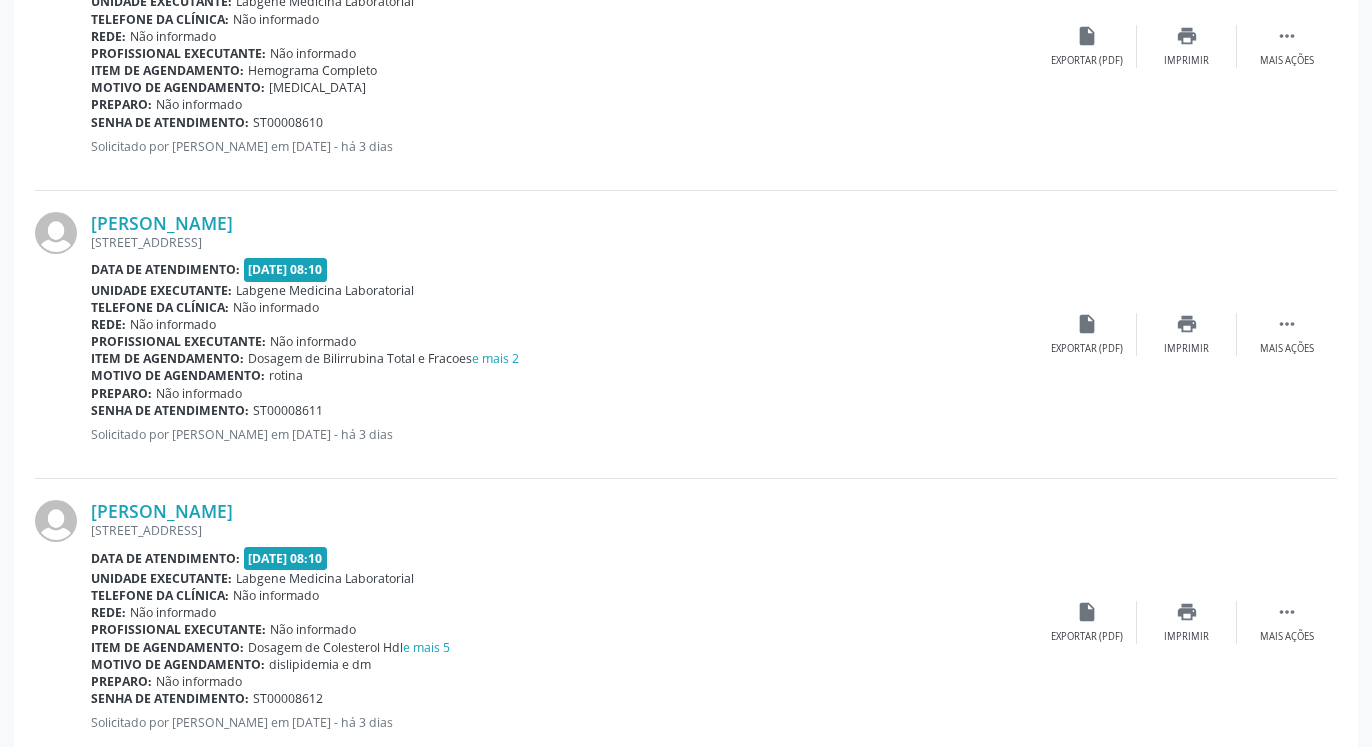 scroll, scrollTop: 714, scrollLeft: 0, axis: vertical 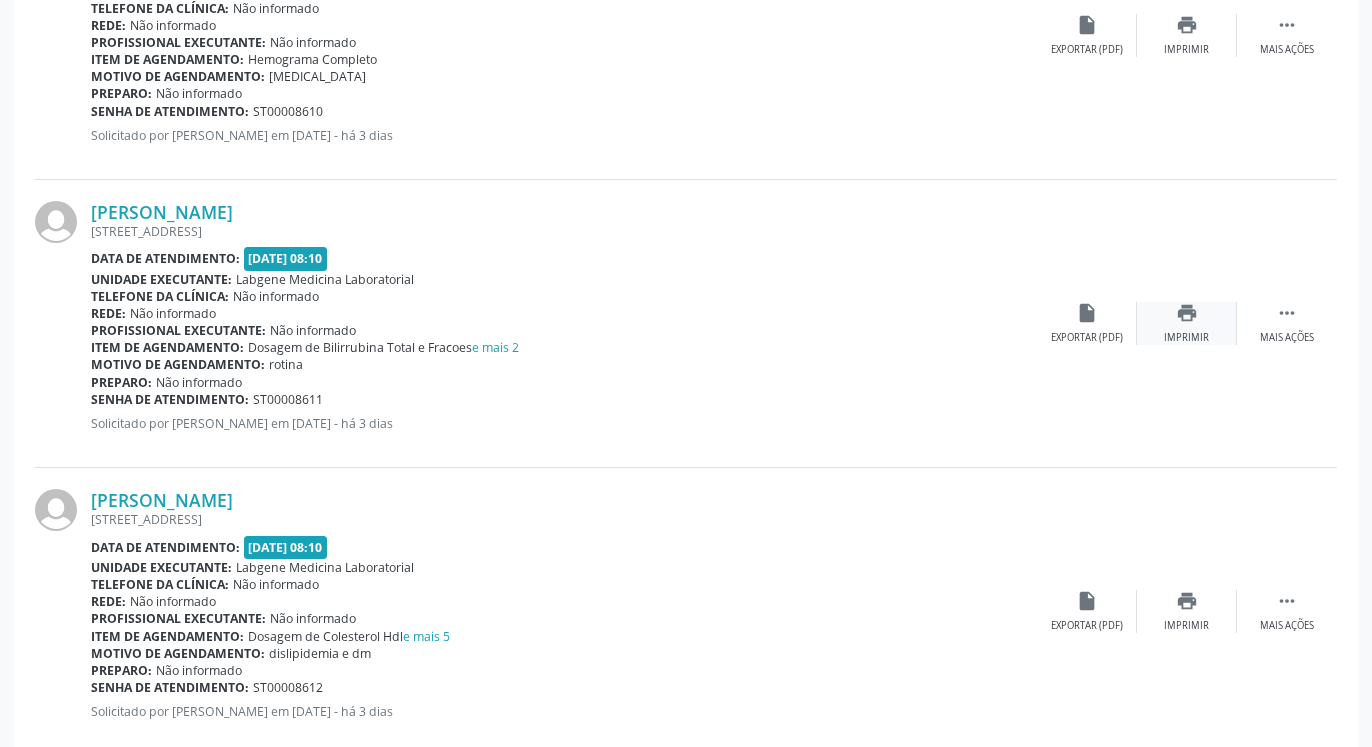 click on "print" at bounding box center (1187, 313) 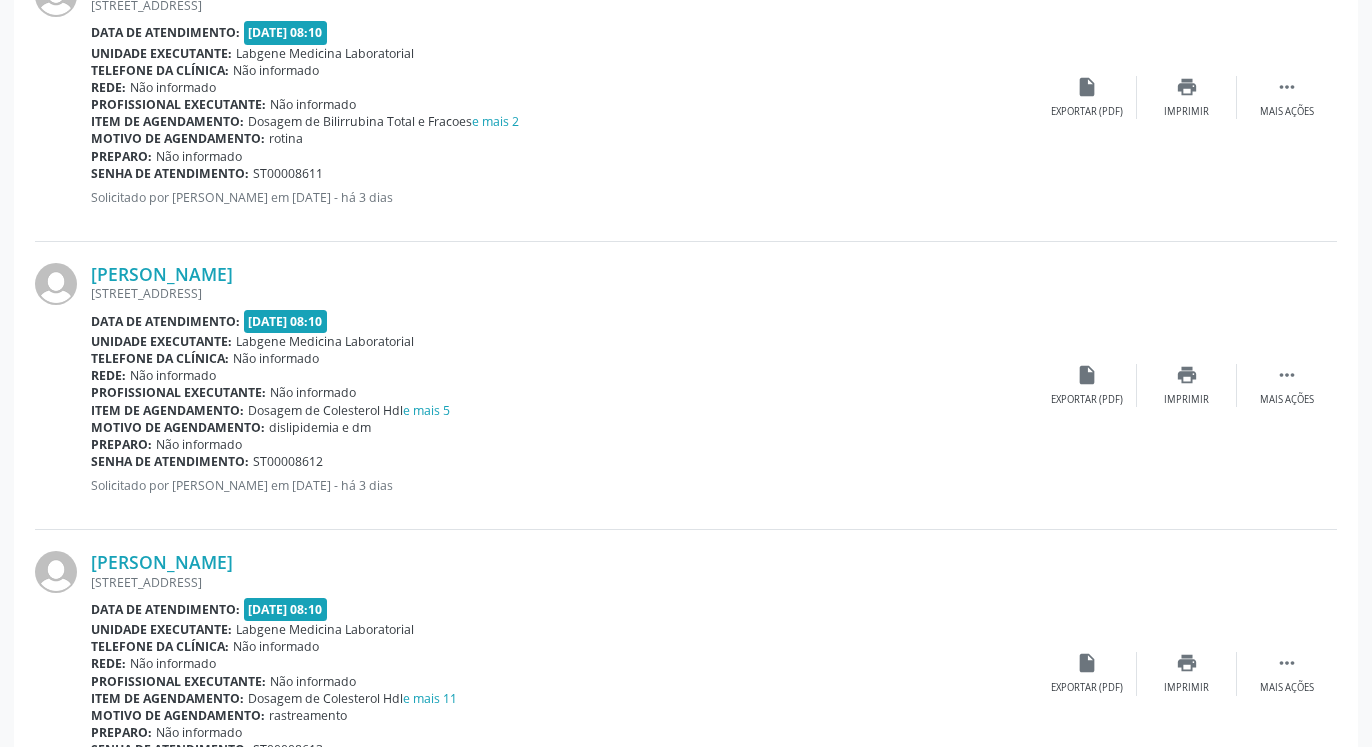 scroll, scrollTop: 1020, scrollLeft: 0, axis: vertical 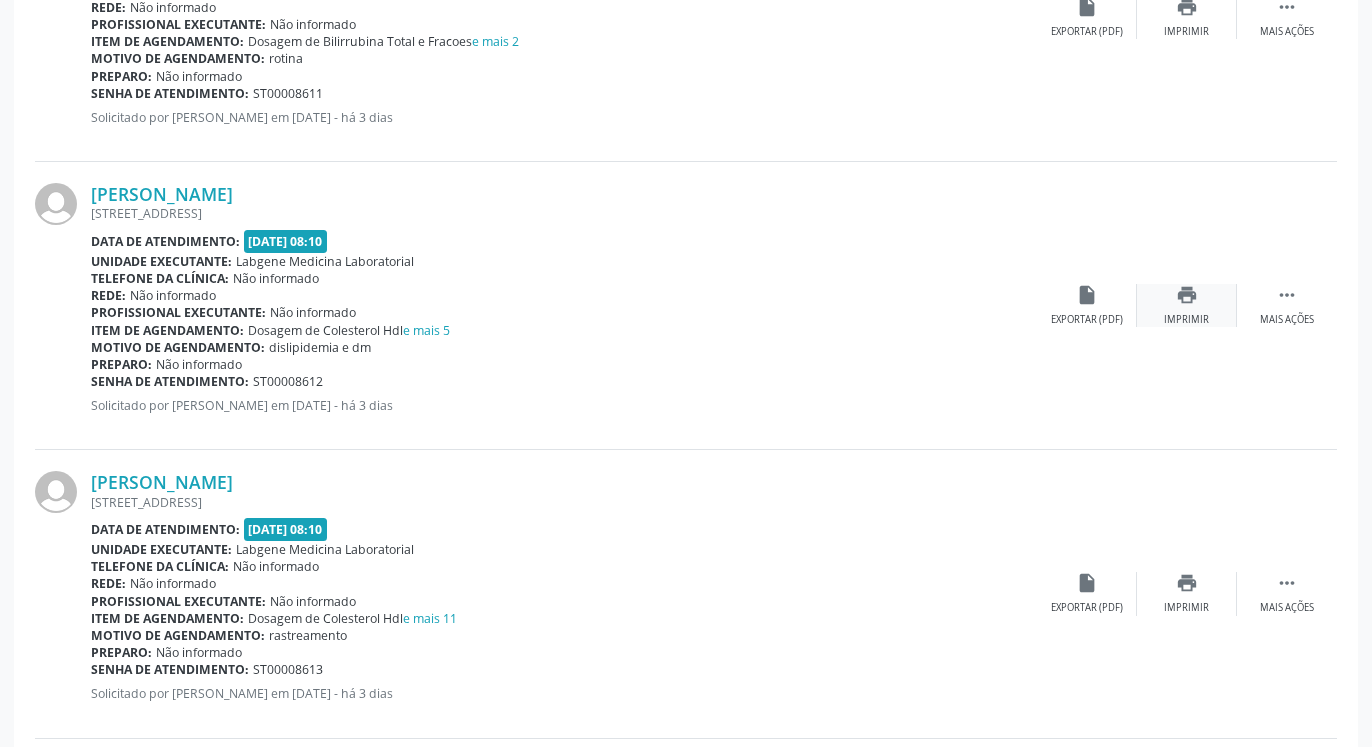 click on "print" at bounding box center [1187, 295] 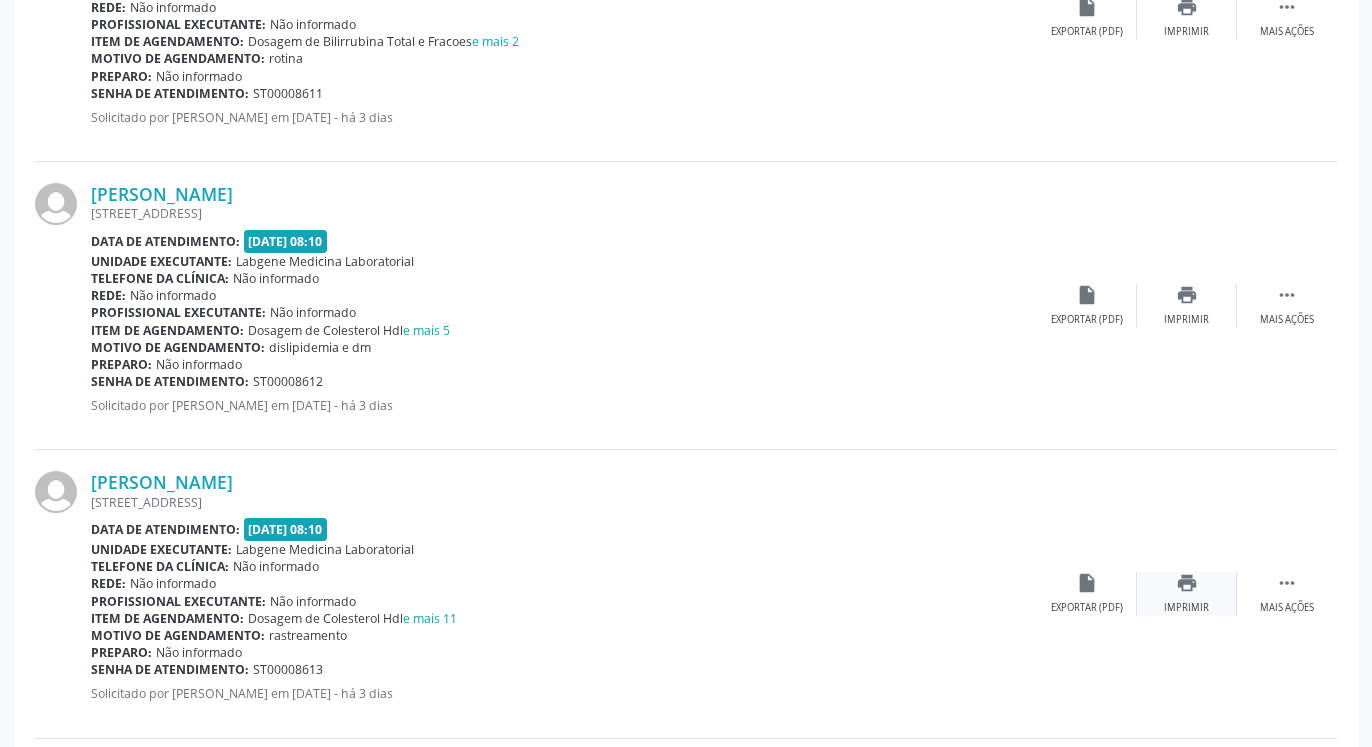 click on "print" at bounding box center (1187, 583) 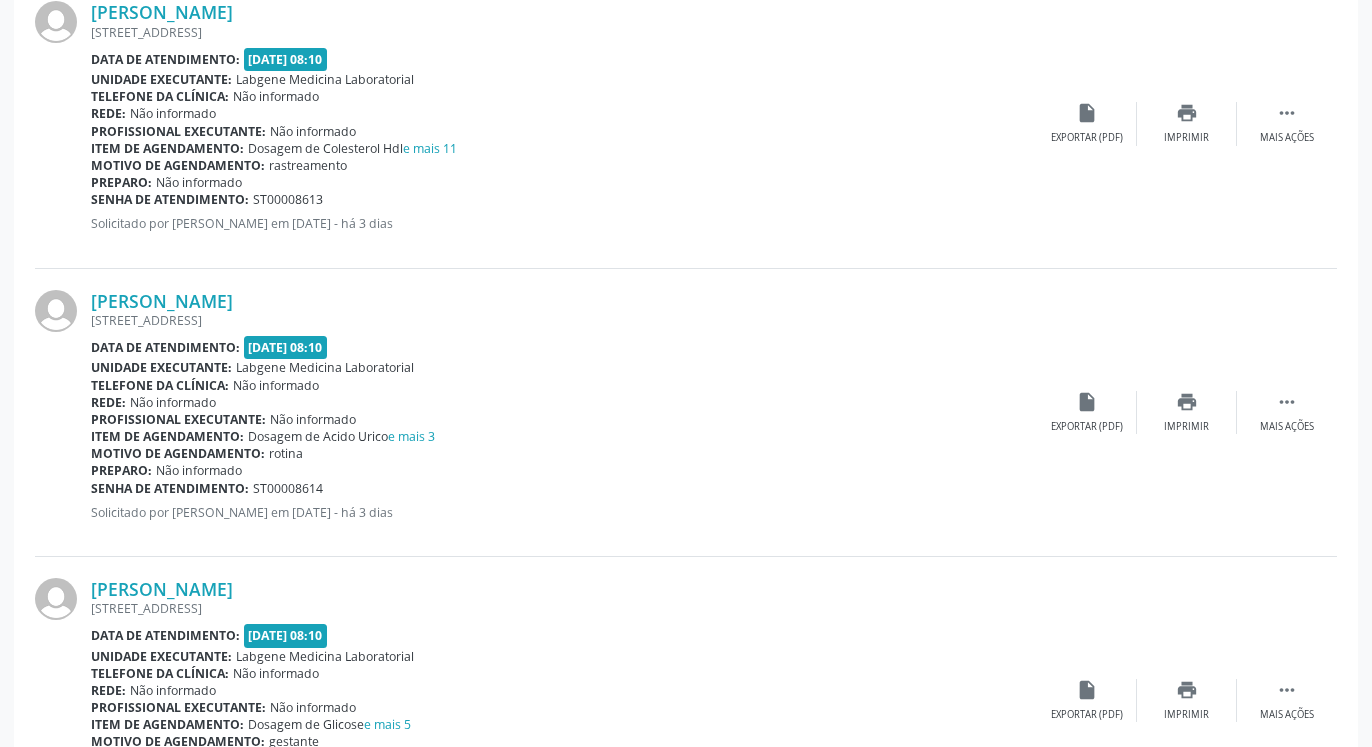 scroll, scrollTop: 1530, scrollLeft: 0, axis: vertical 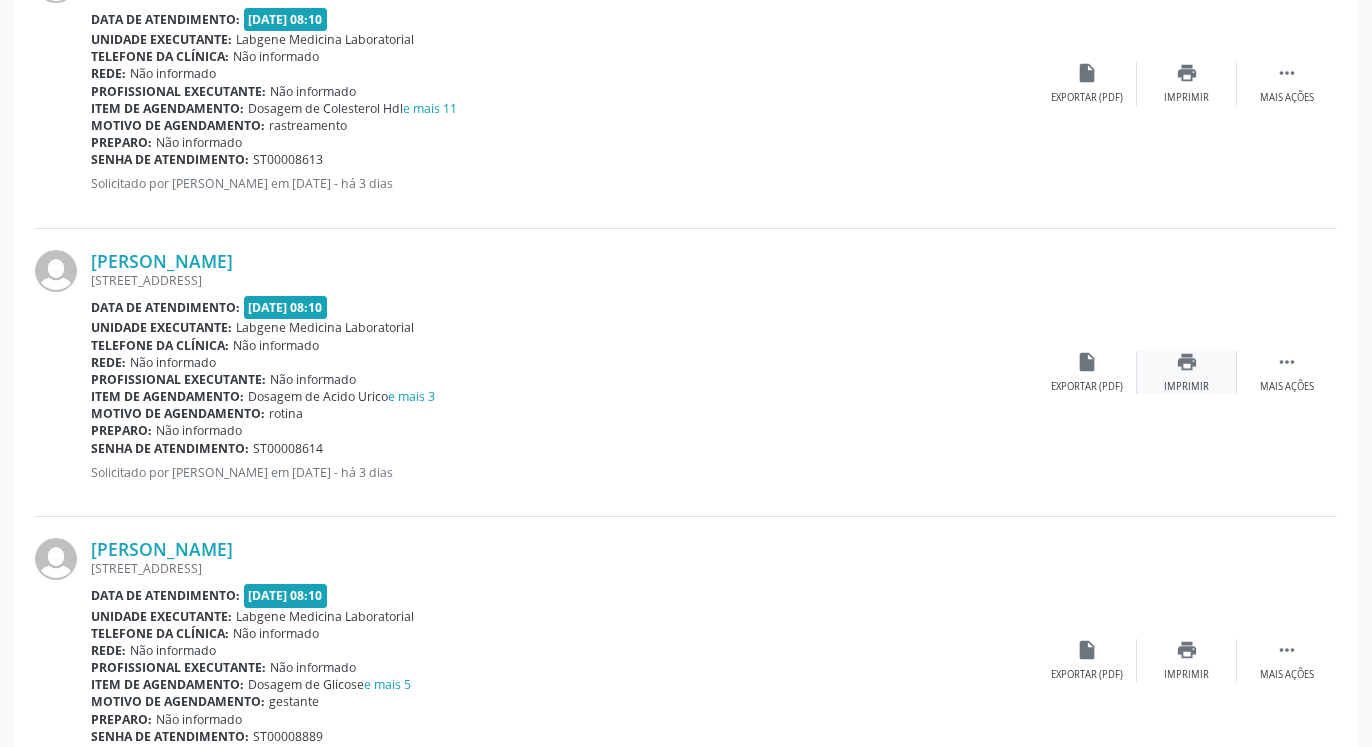 click on "print" at bounding box center [1187, 362] 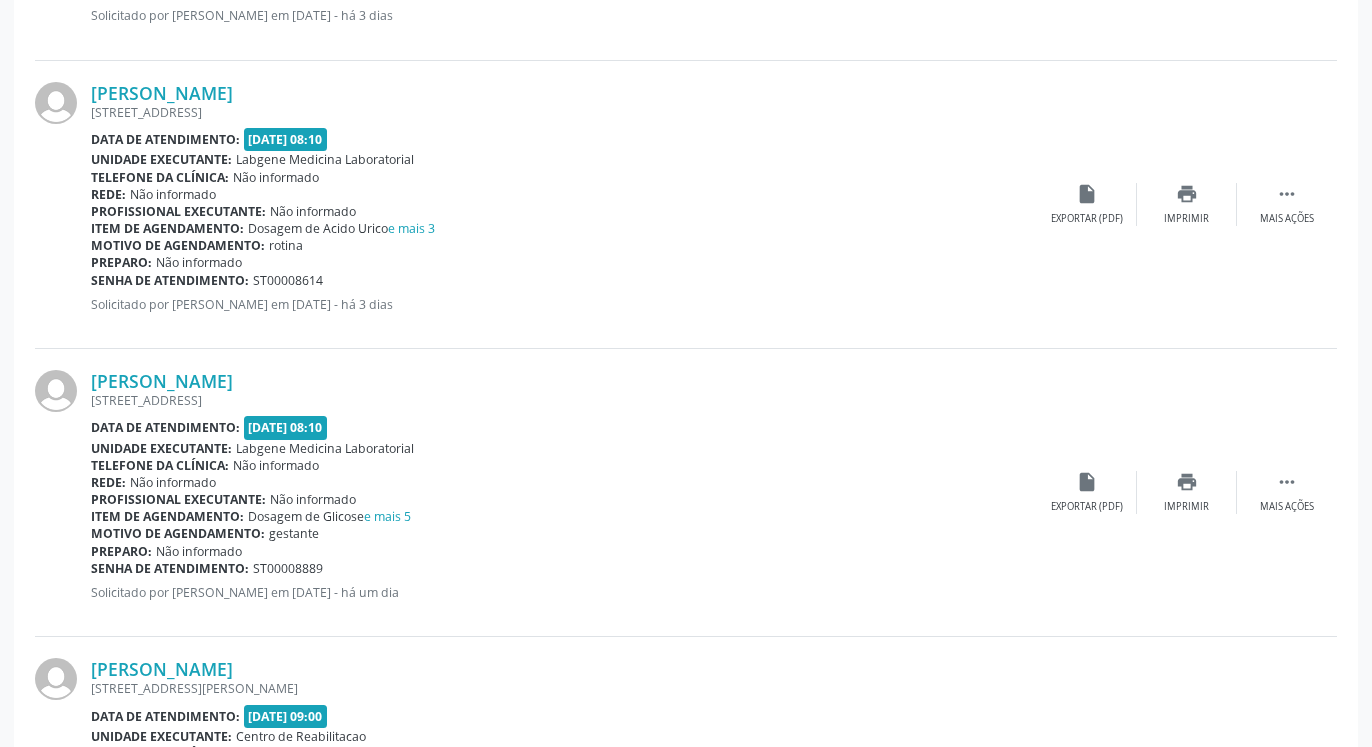 scroll, scrollTop: 1734, scrollLeft: 0, axis: vertical 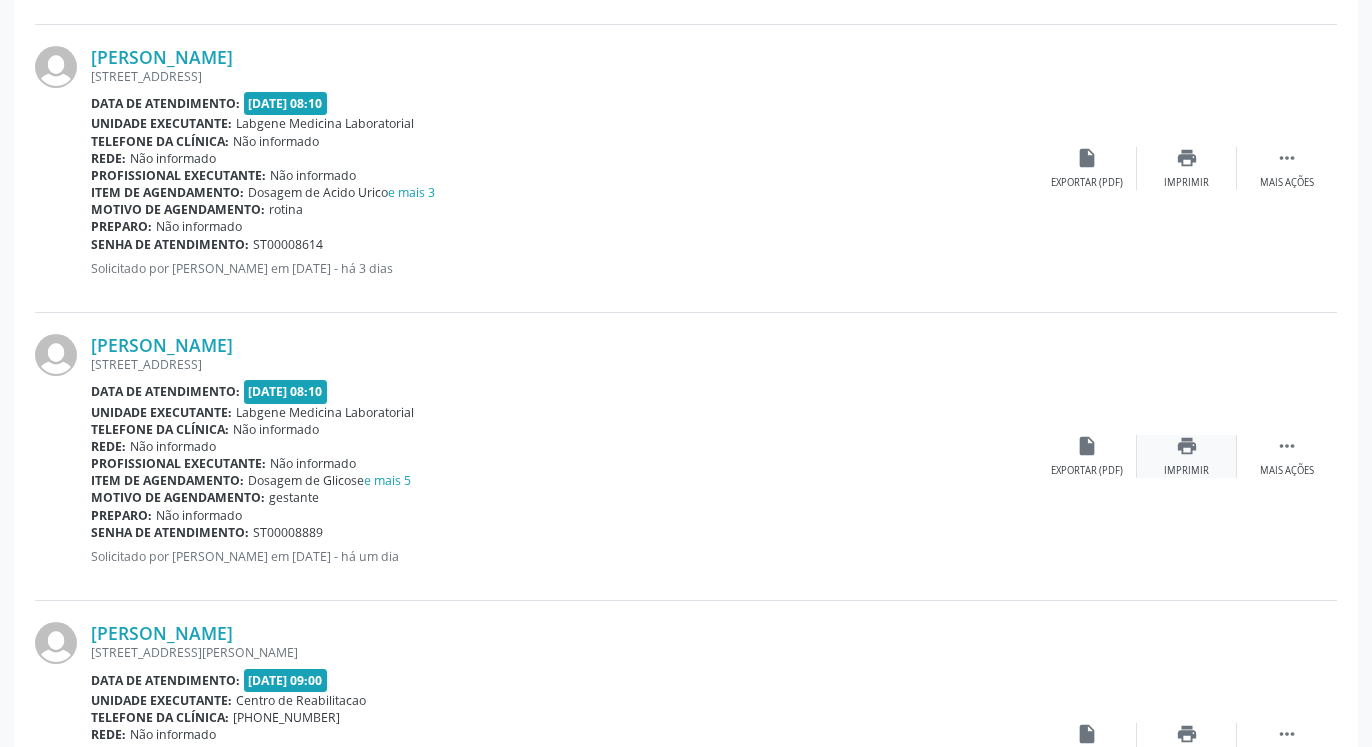 click on "print" at bounding box center [1187, 446] 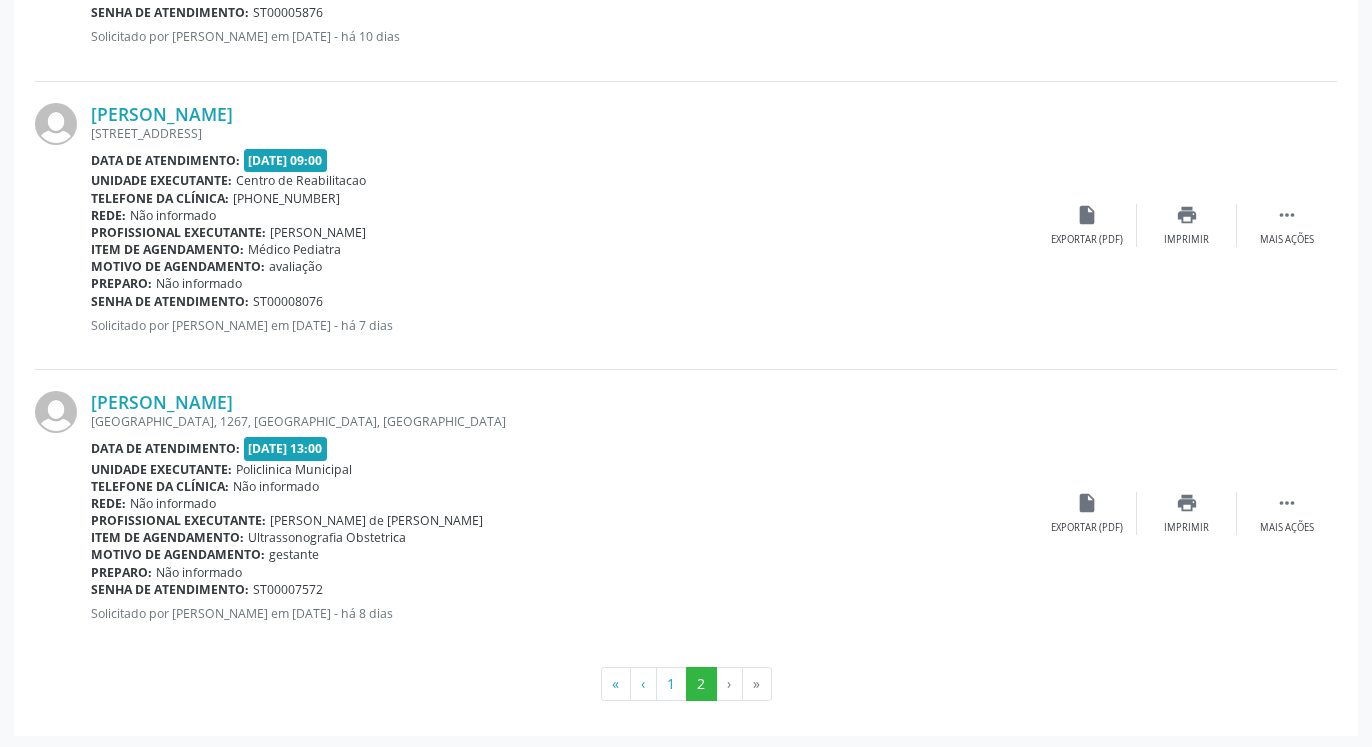 scroll, scrollTop: 2832, scrollLeft: 0, axis: vertical 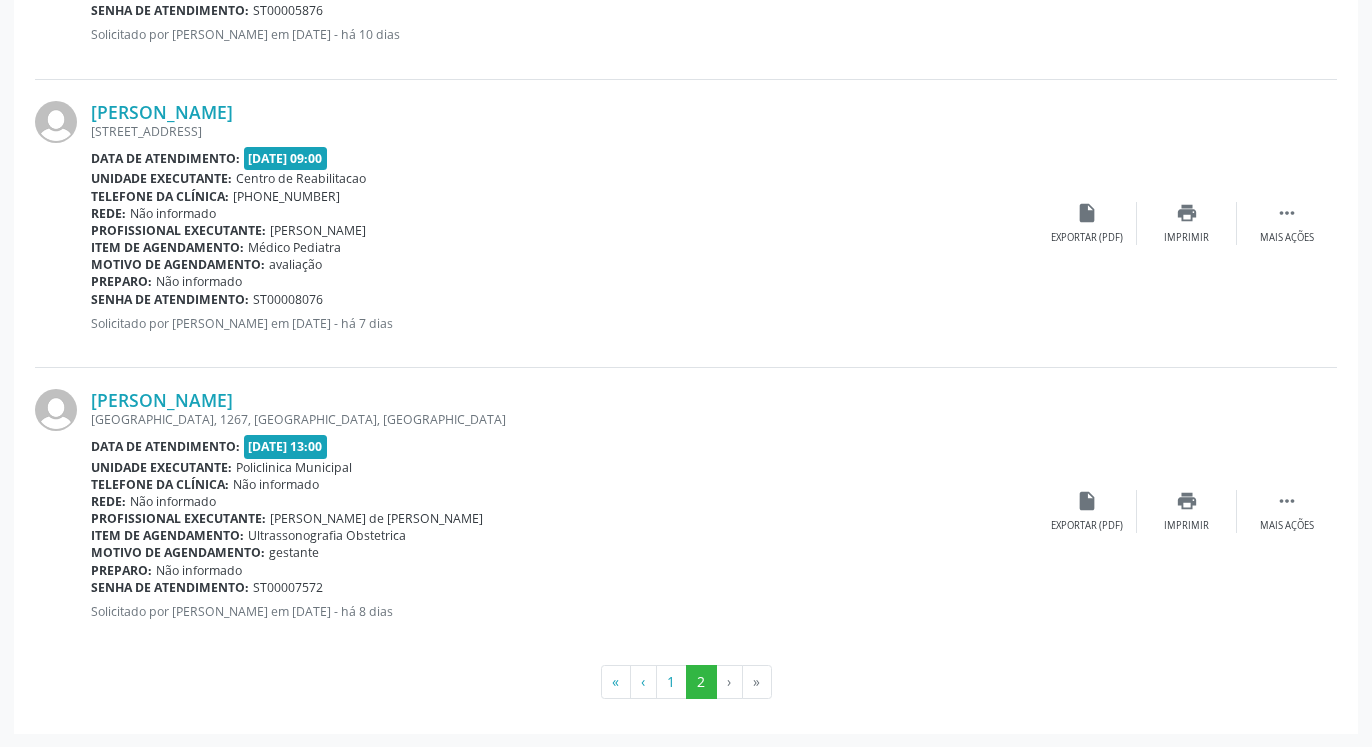 click on "›" at bounding box center (730, 682) 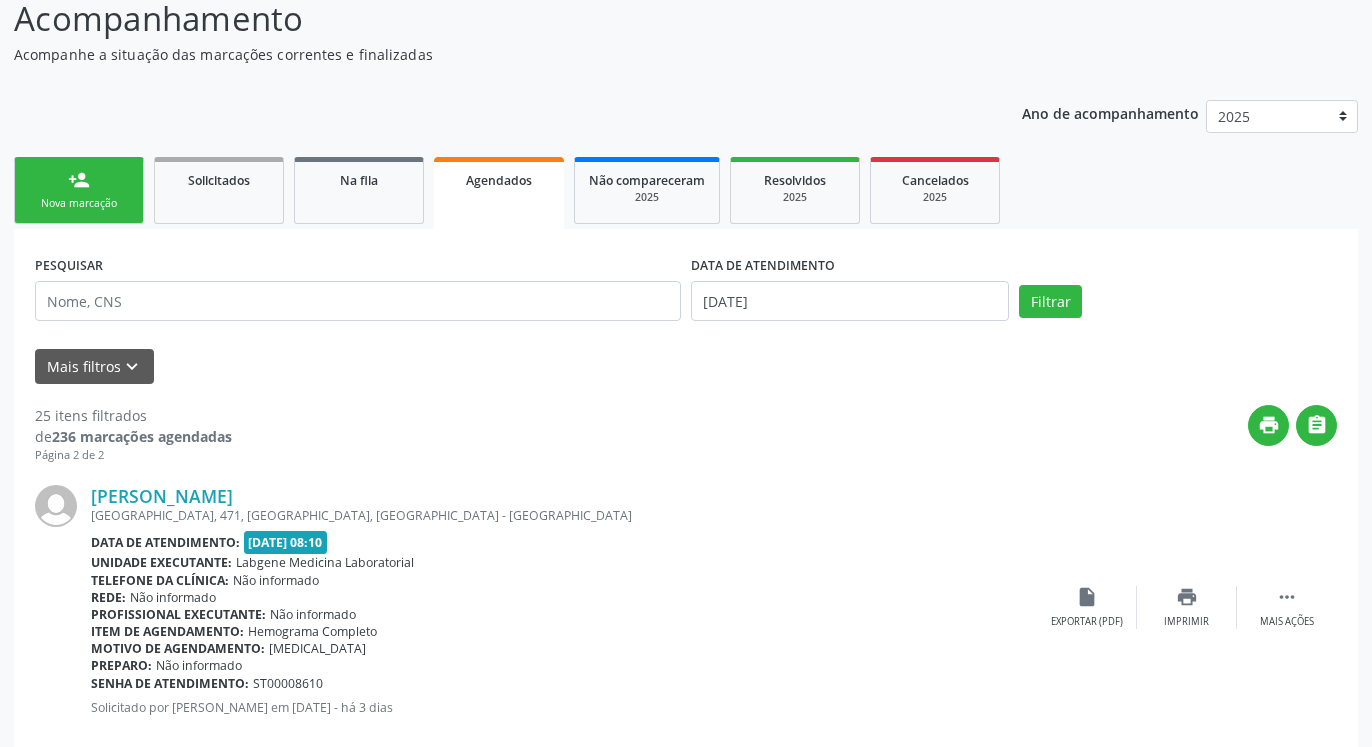 scroll, scrollTop: 78, scrollLeft: 0, axis: vertical 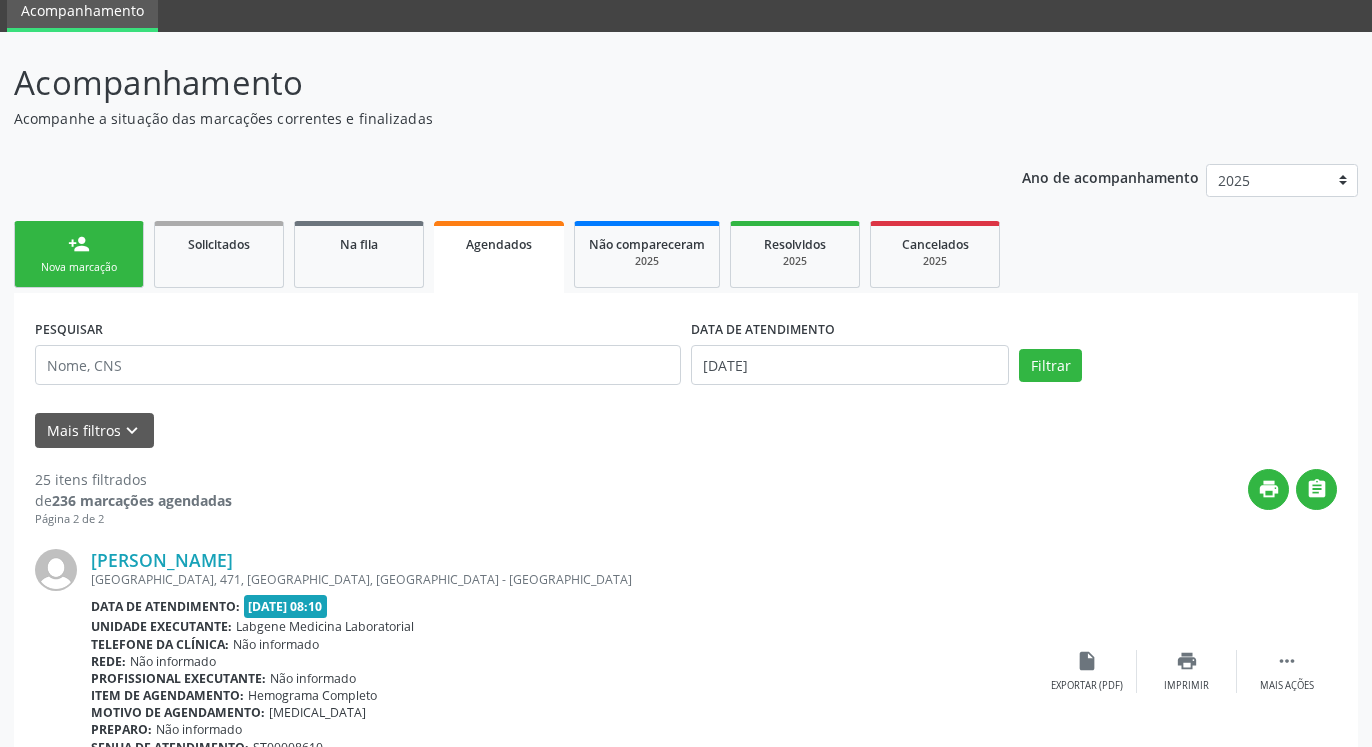 click on "Nova marcação" at bounding box center (79, 267) 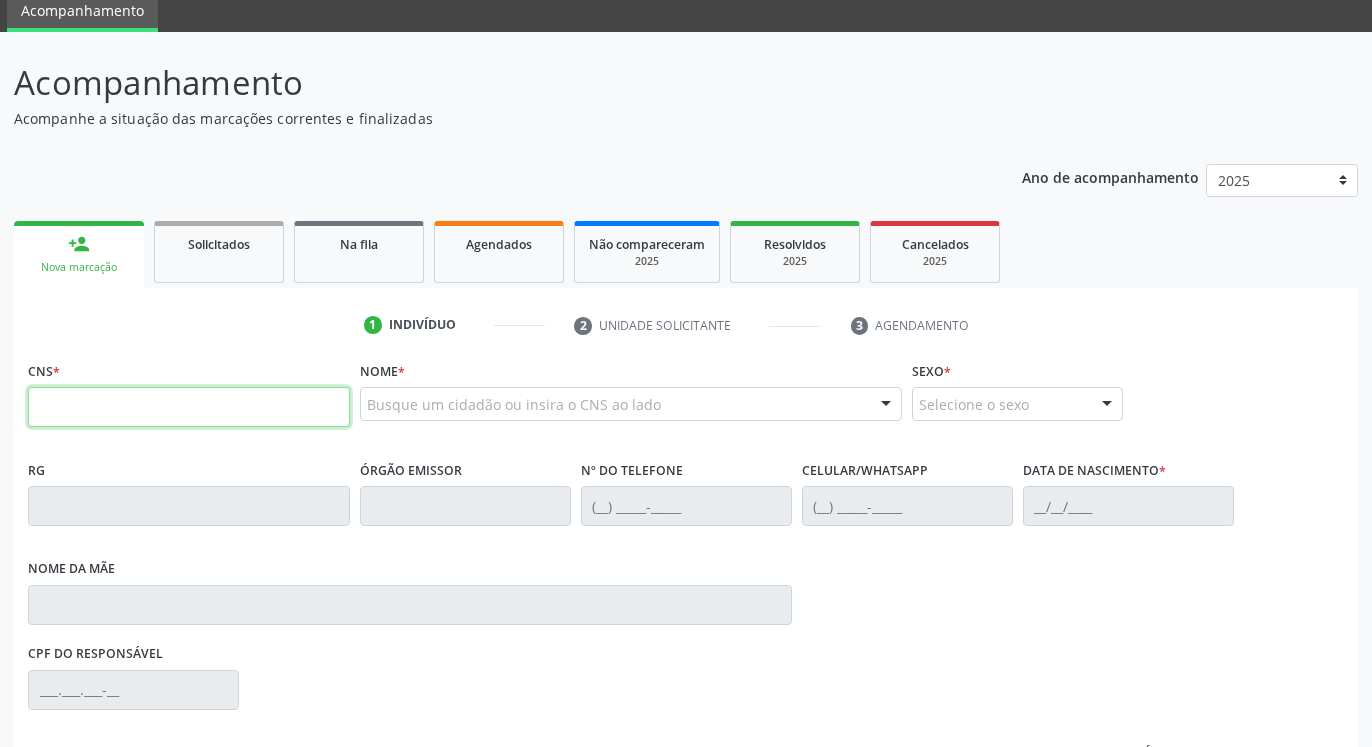 click at bounding box center (189, 407) 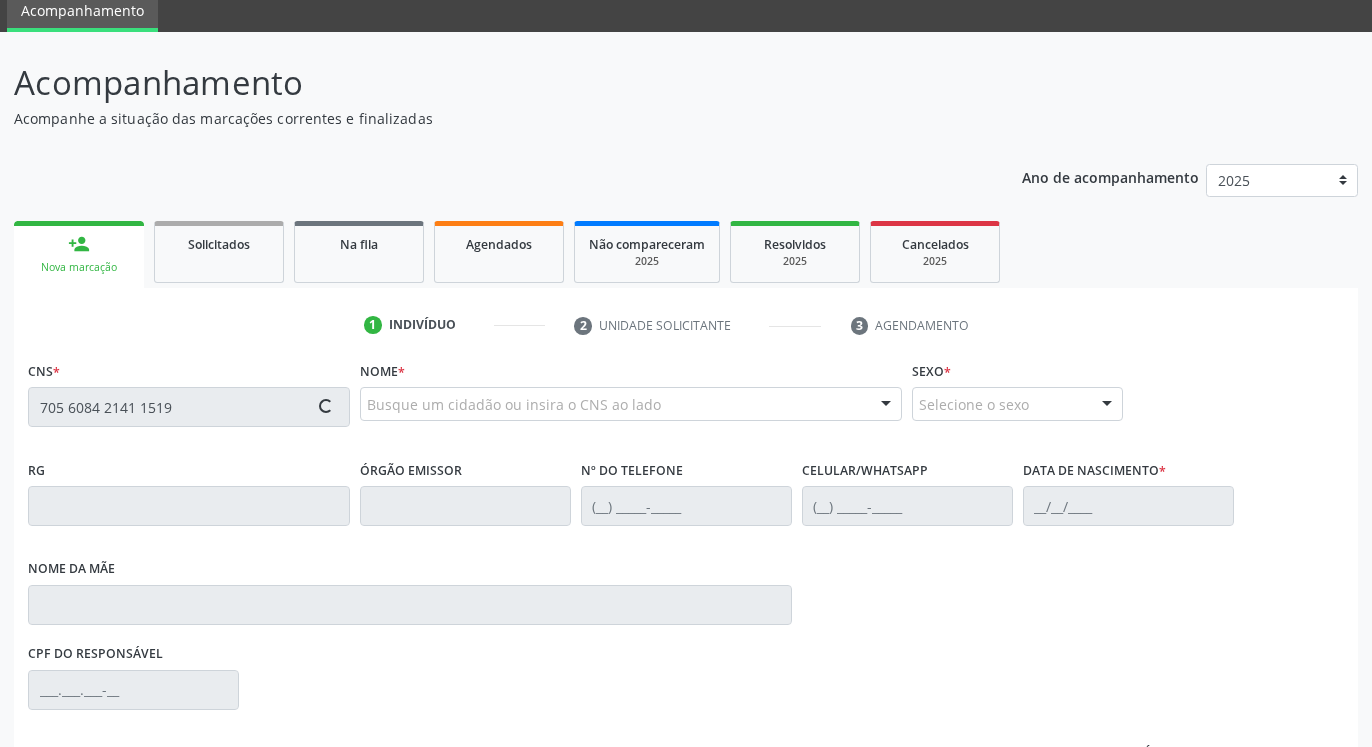 type on "705 6084 2141 1519" 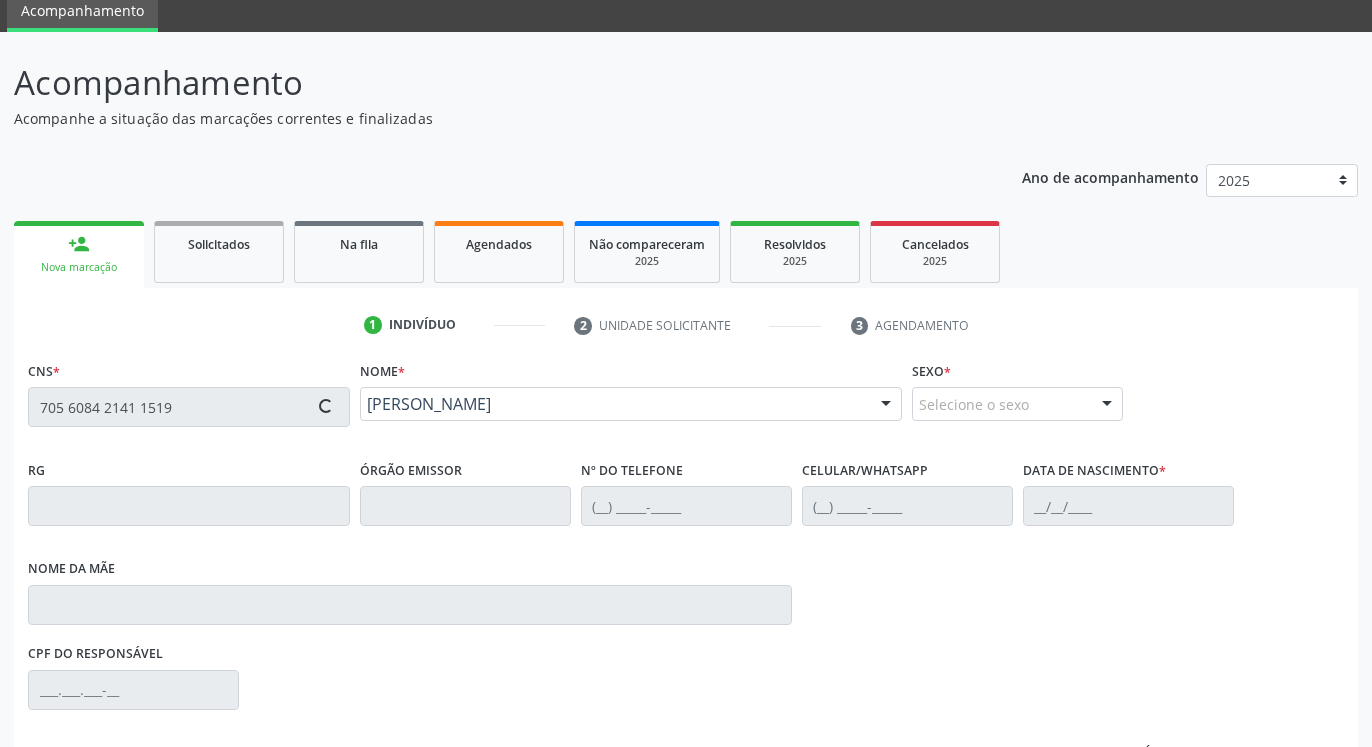 type on "[PHONE_NUMBER]" 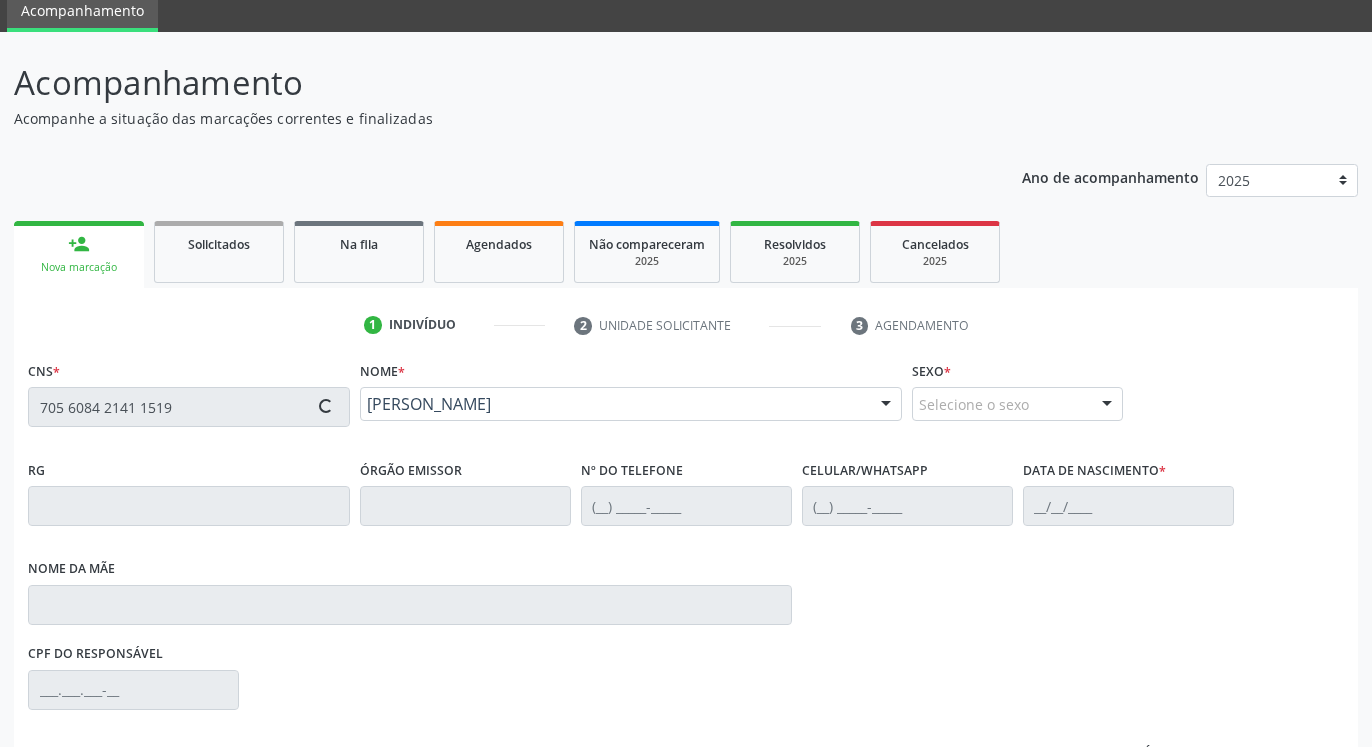 type on "[DATE]" 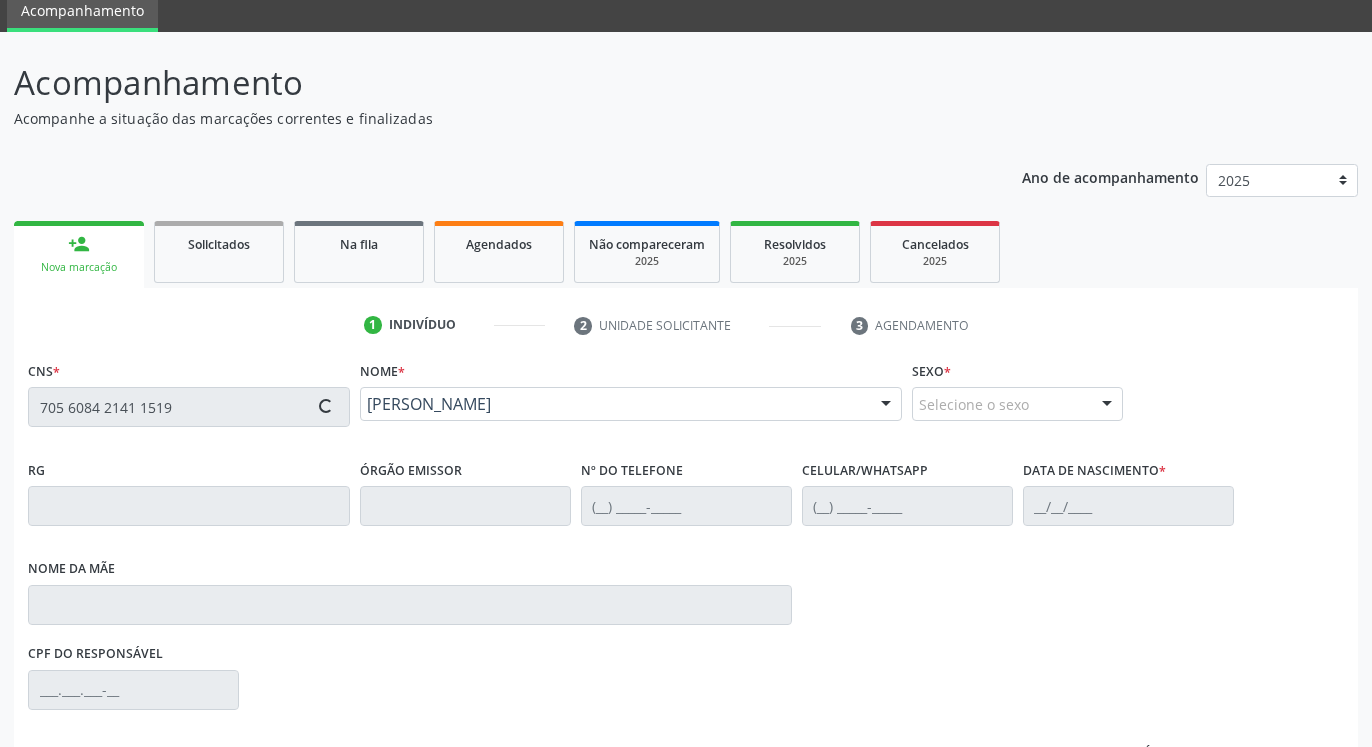 type on "[PERSON_NAME]" 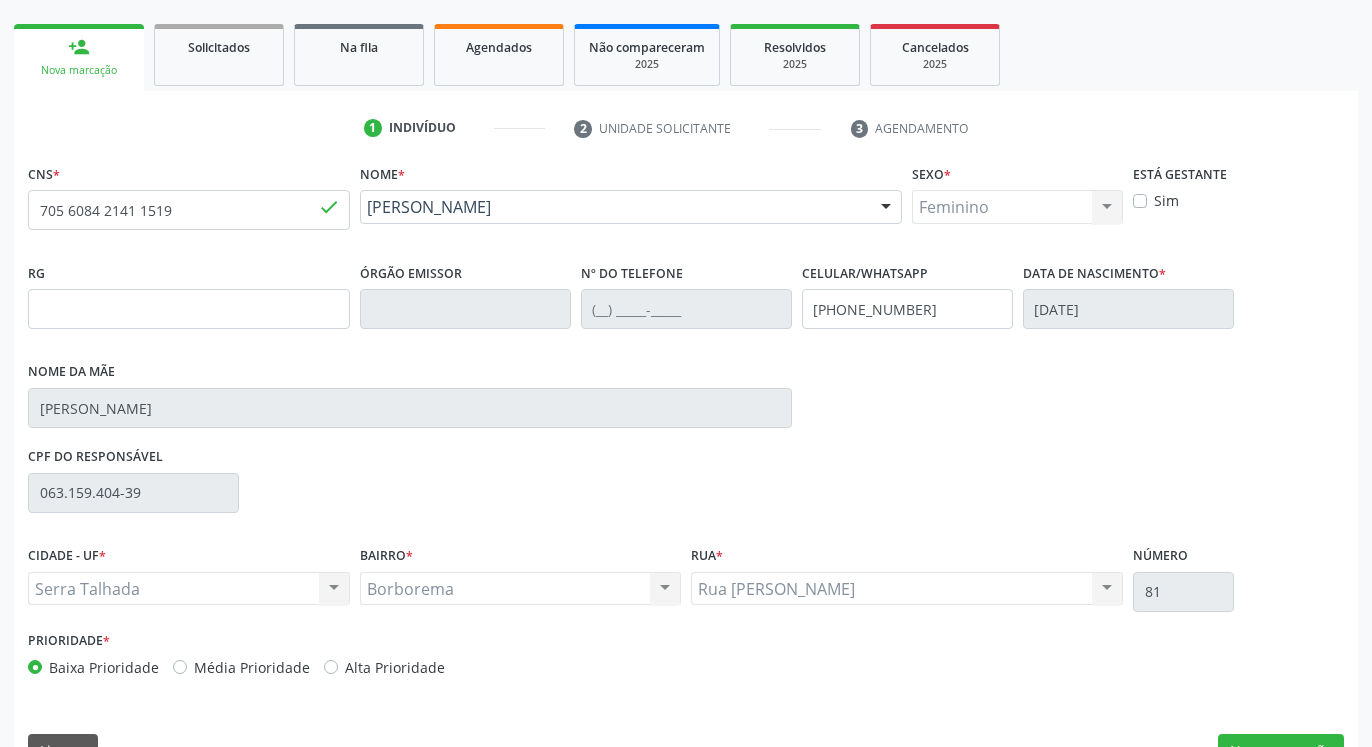 scroll, scrollTop: 323, scrollLeft: 0, axis: vertical 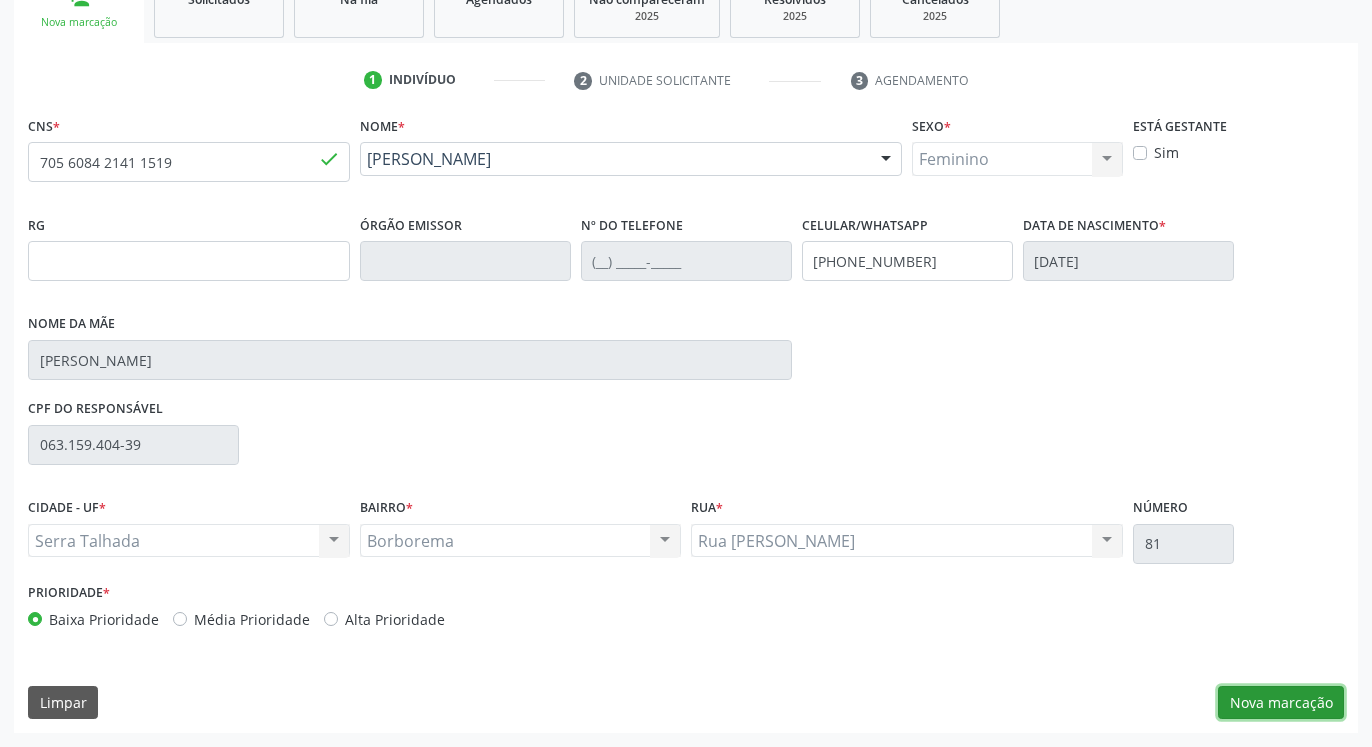 click on "Nova marcação" at bounding box center [1281, 703] 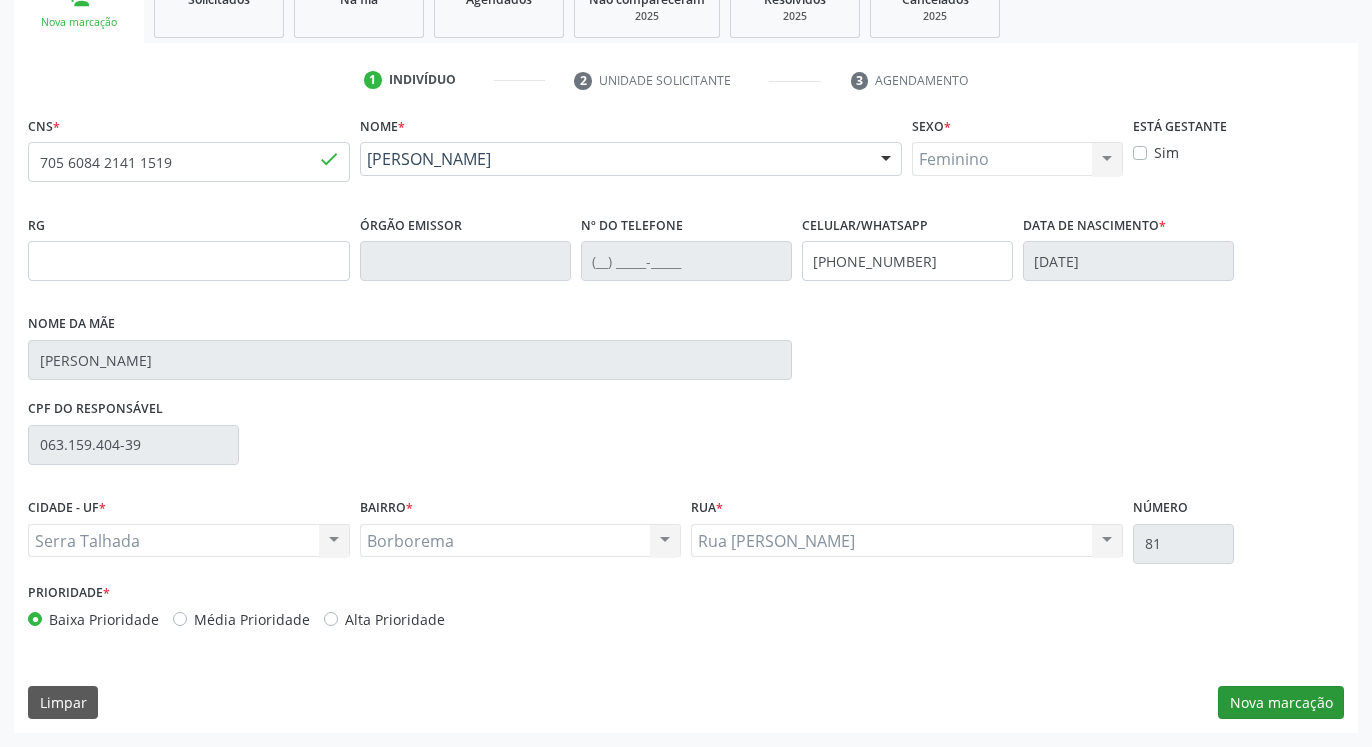scroll, scrollTop: 159, scrollLeft: 0, axis: vertical 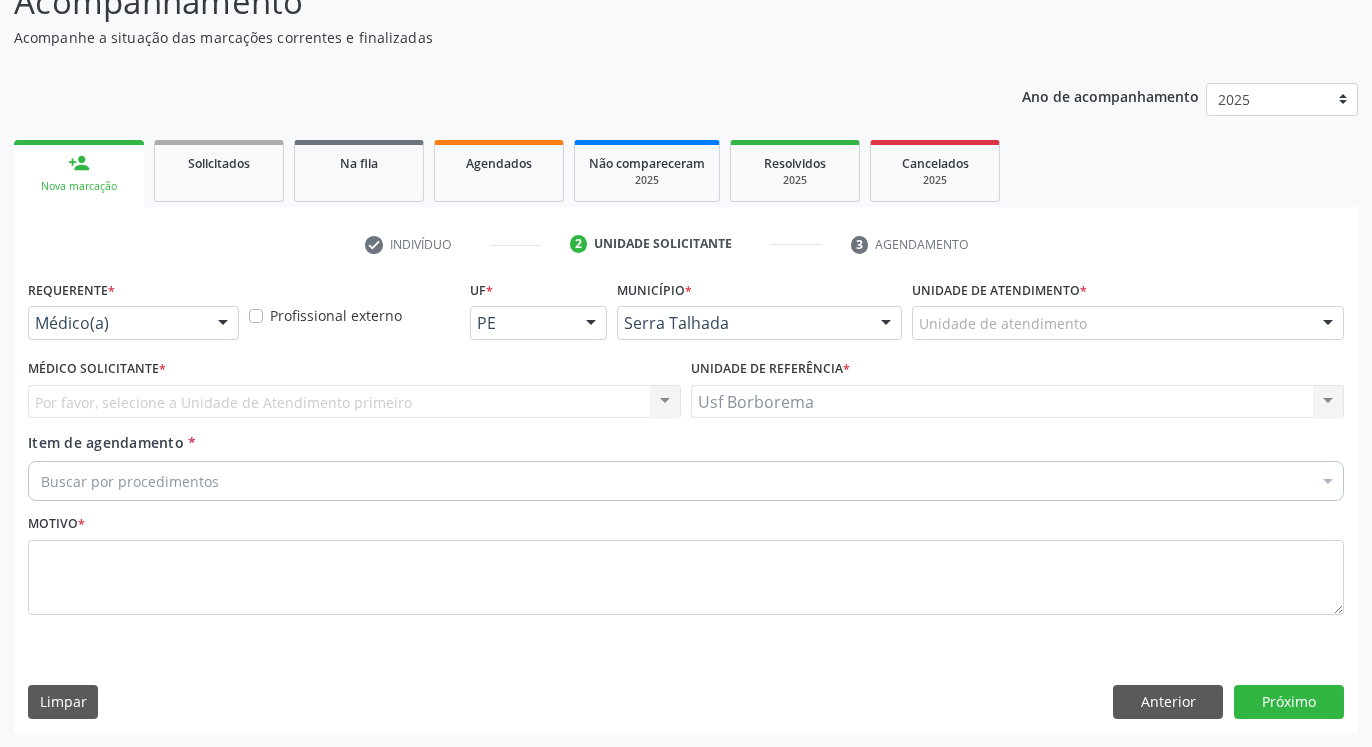 click at bounding box center (223, 324) 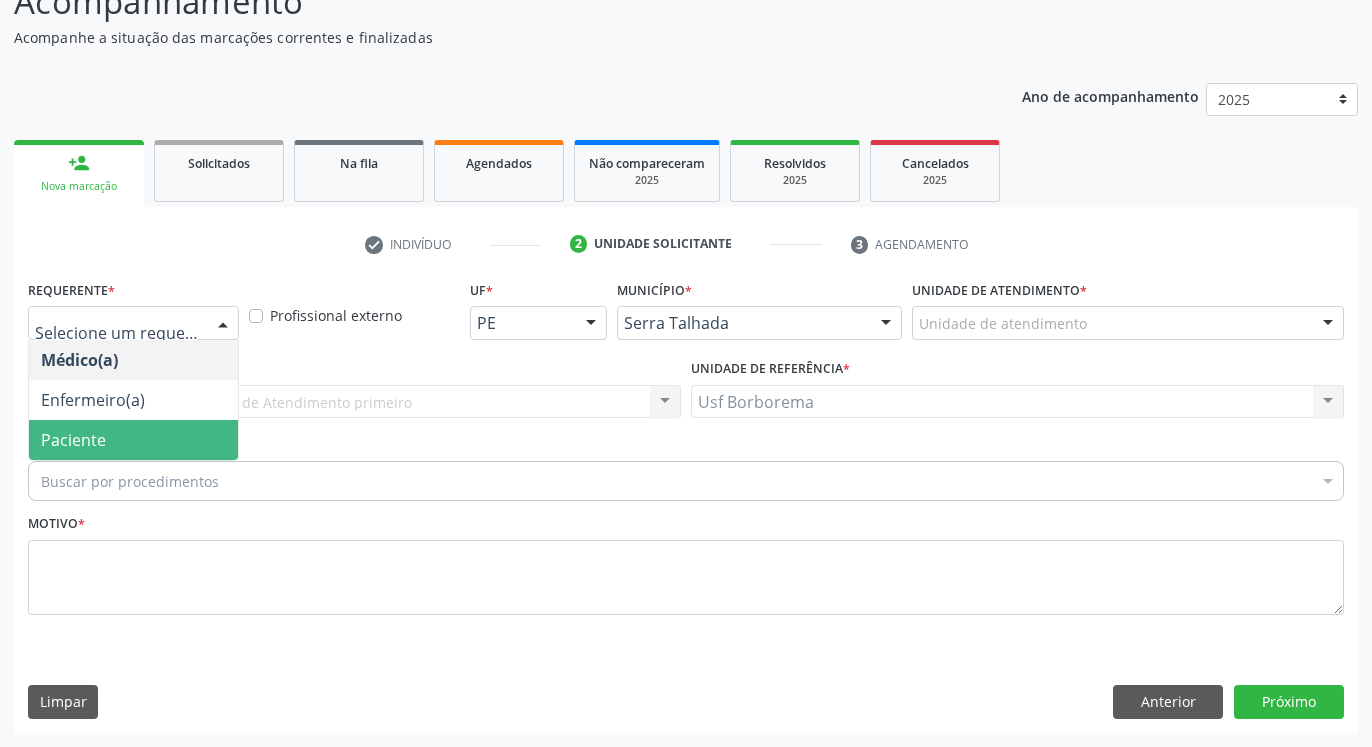 click on "Paciente" at bounding box center [133, 440] 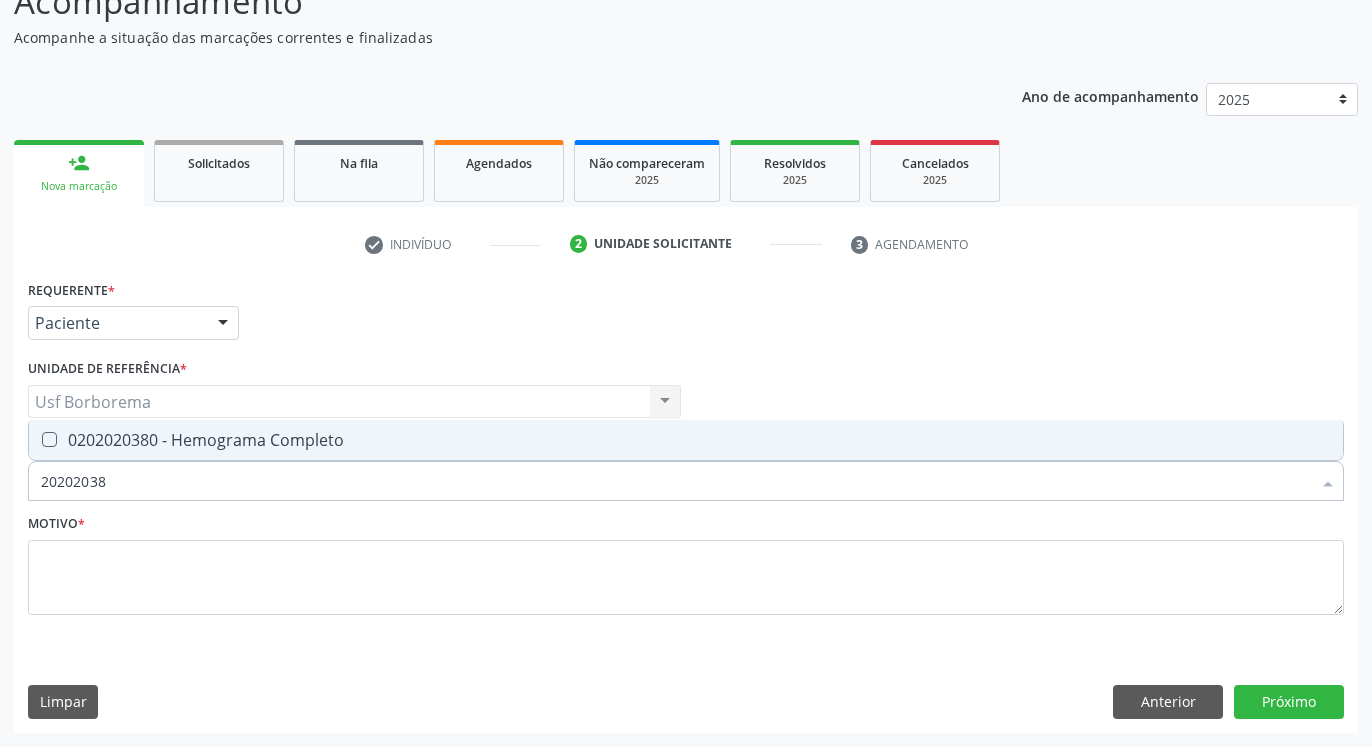 type on "202020380" 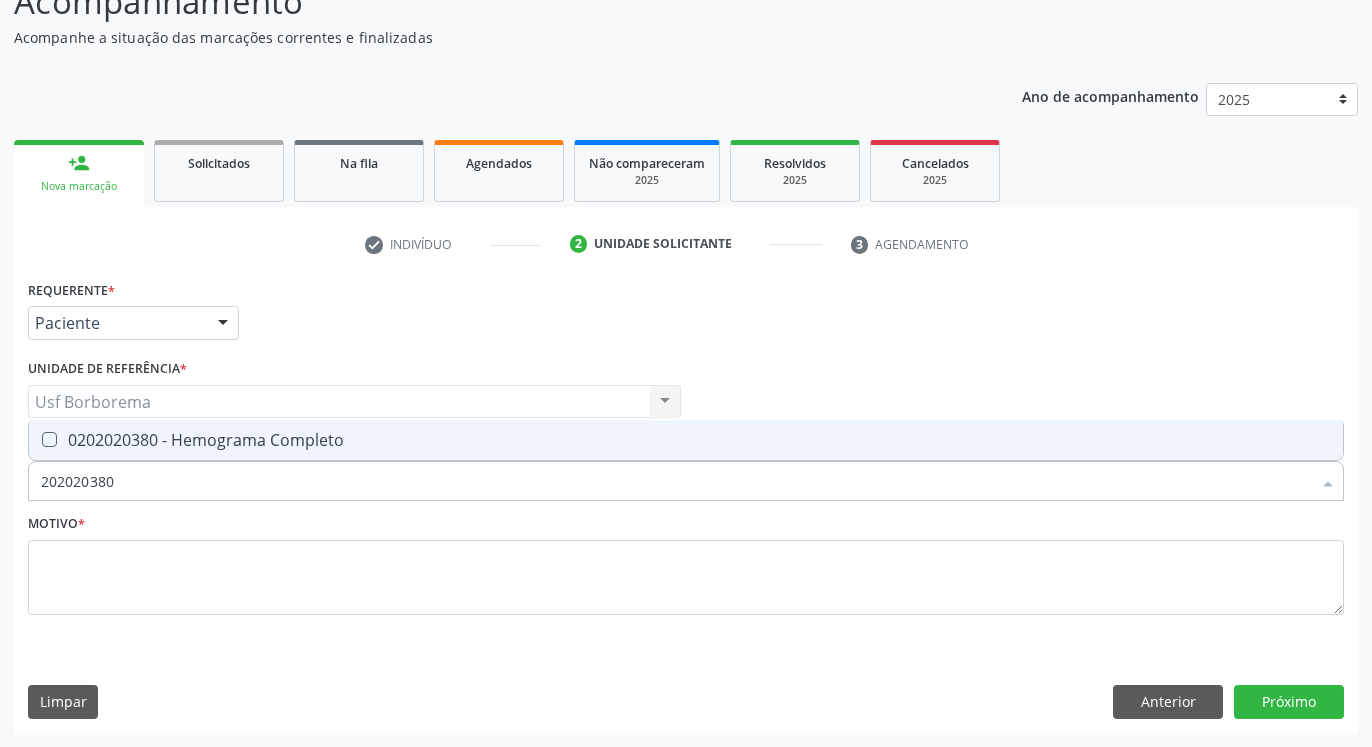 click at bounding box center [49, 439] 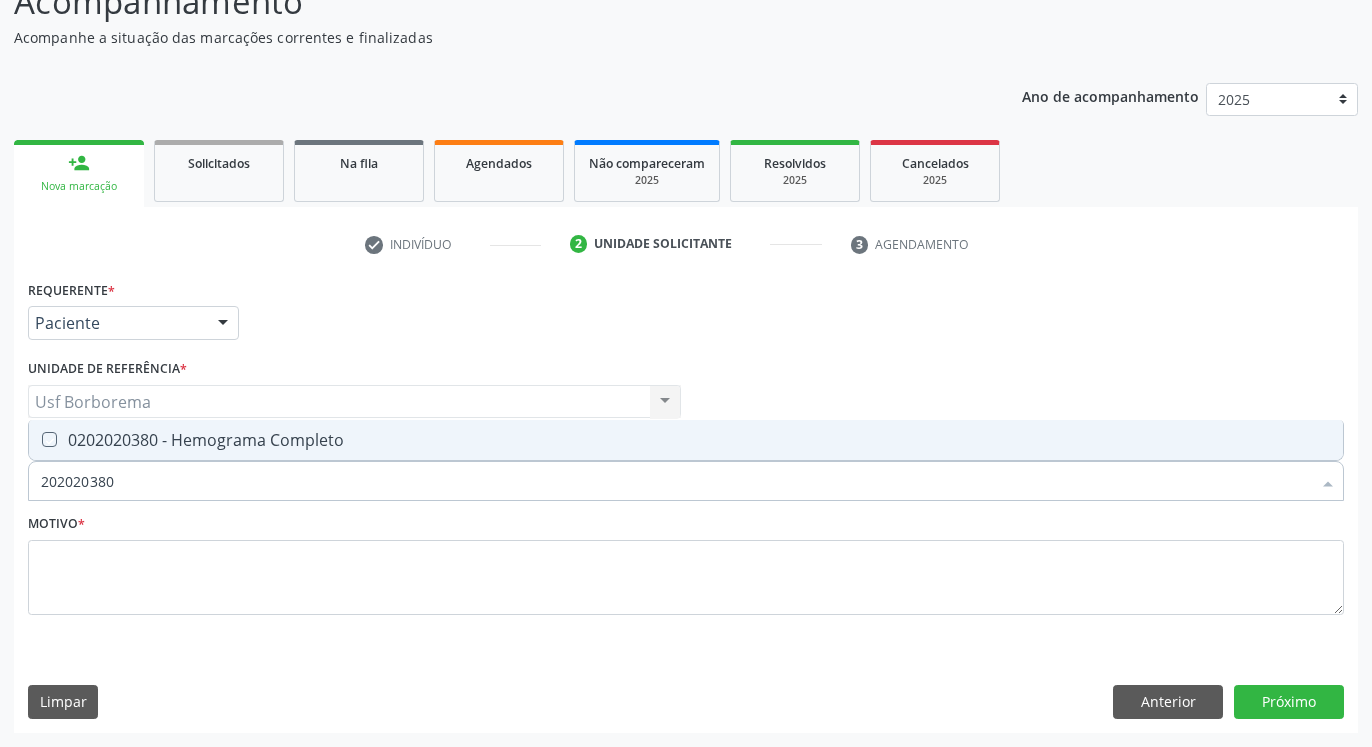 click at bounding box center (35, 439) 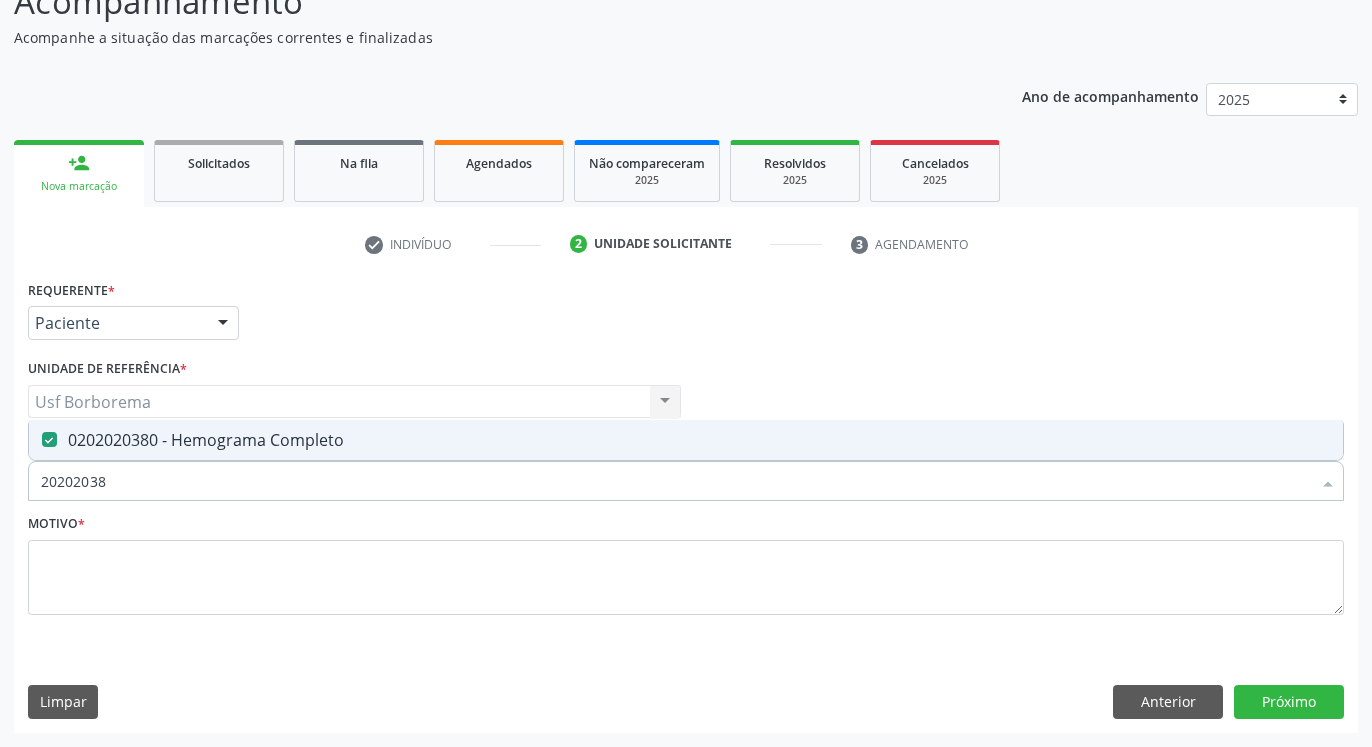 type on "2020203" 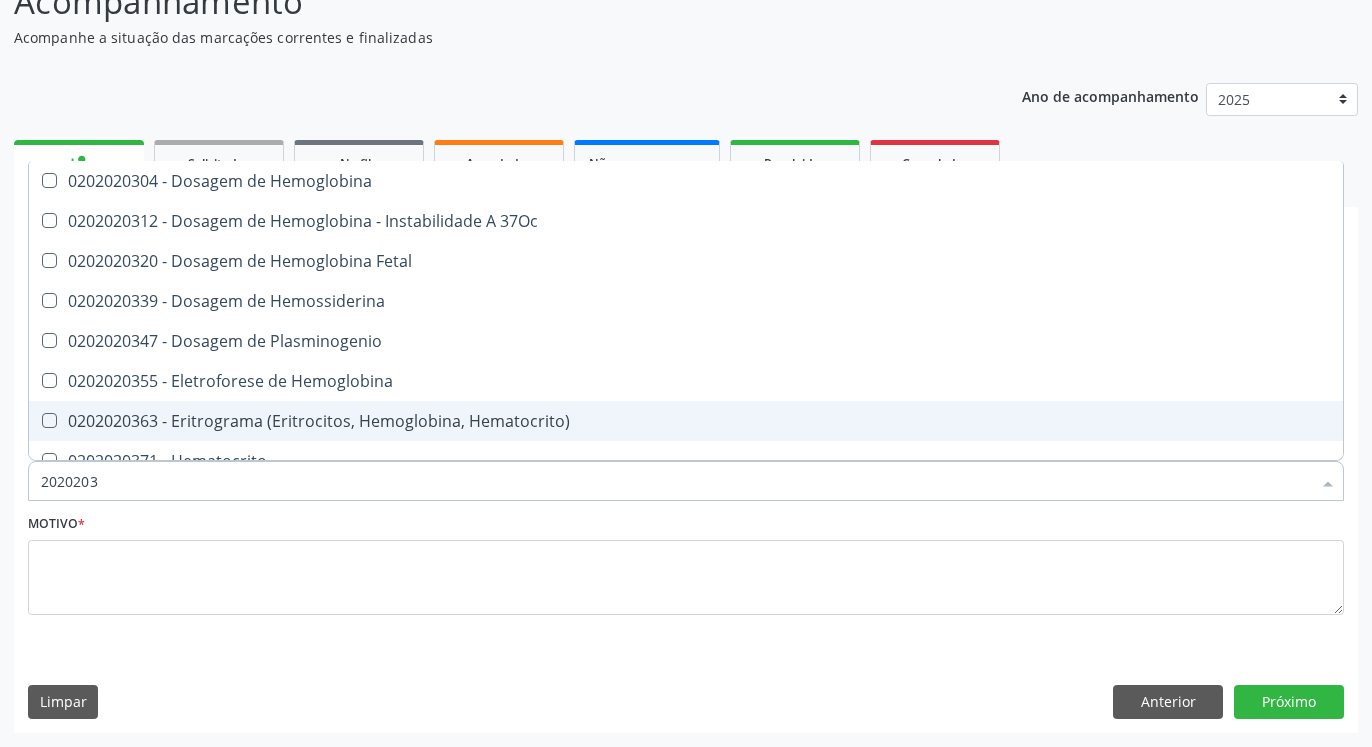 type on "202020" 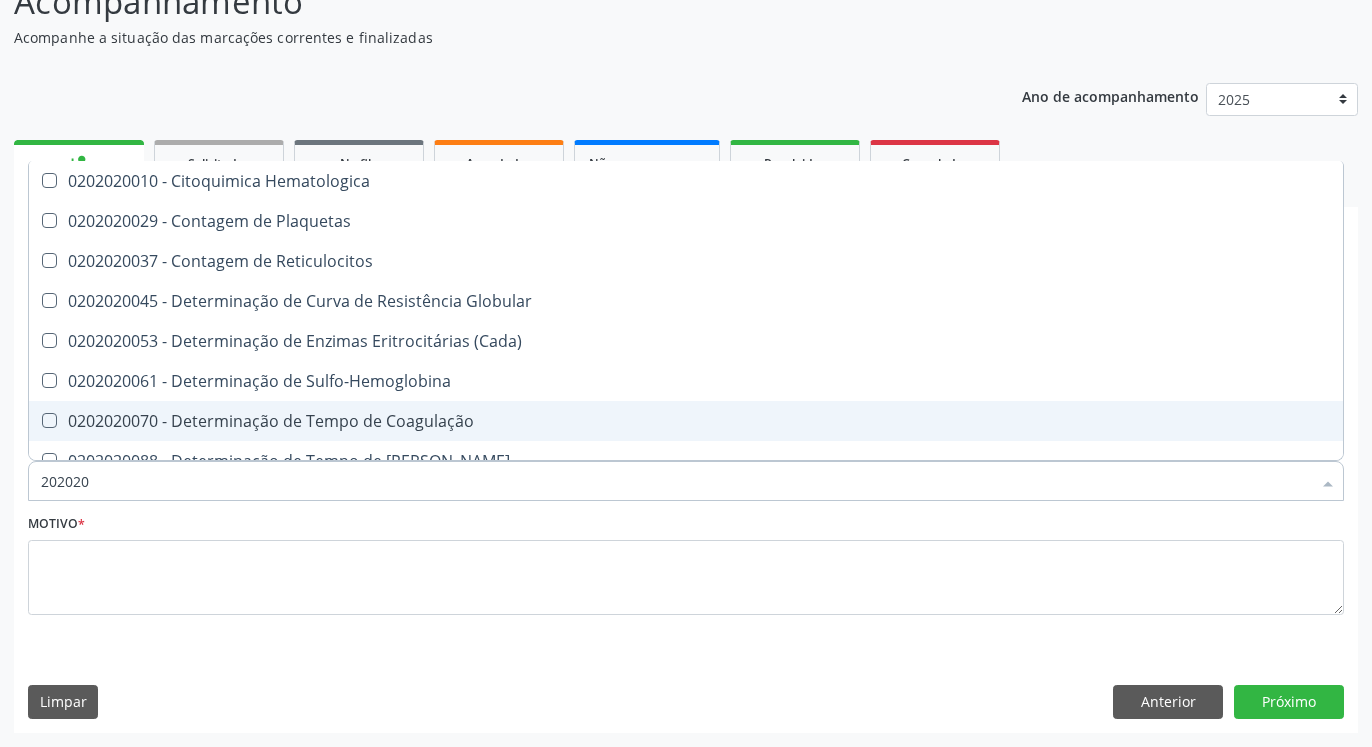 type on "20202" 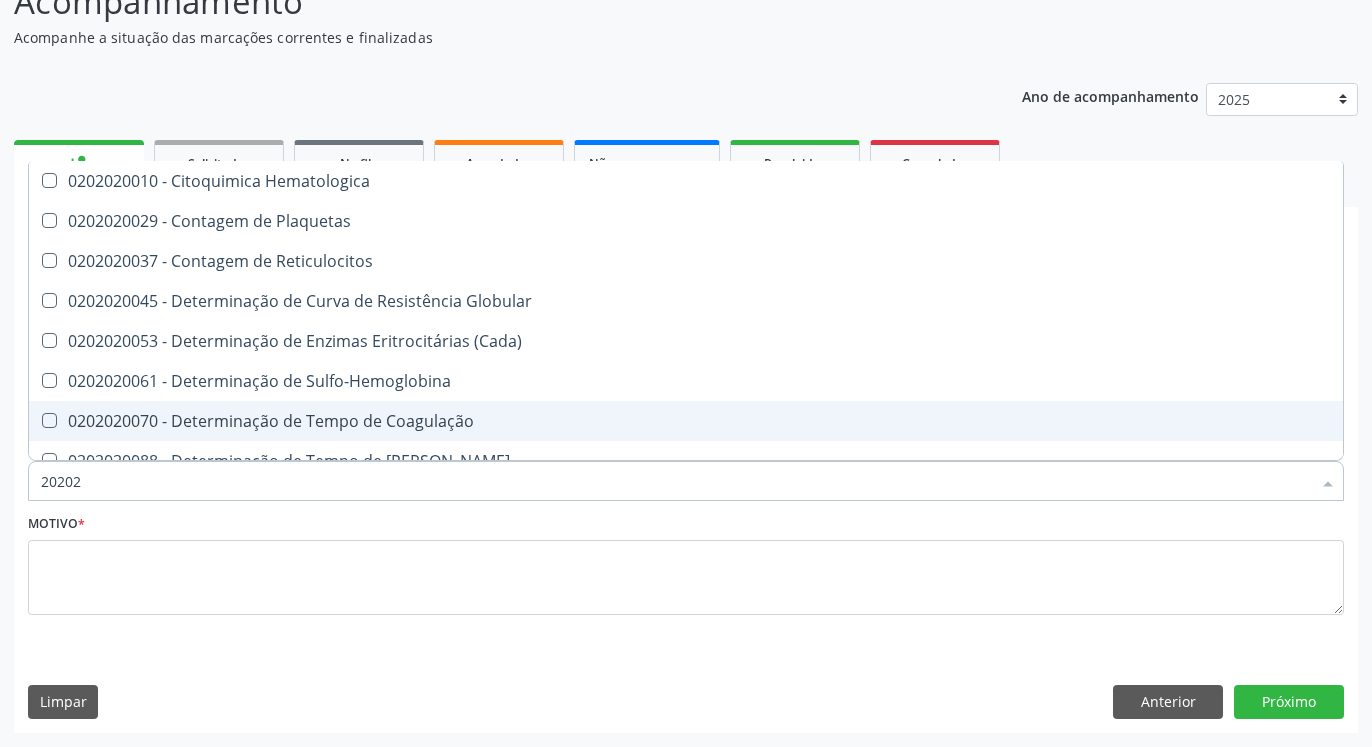type on "2020" 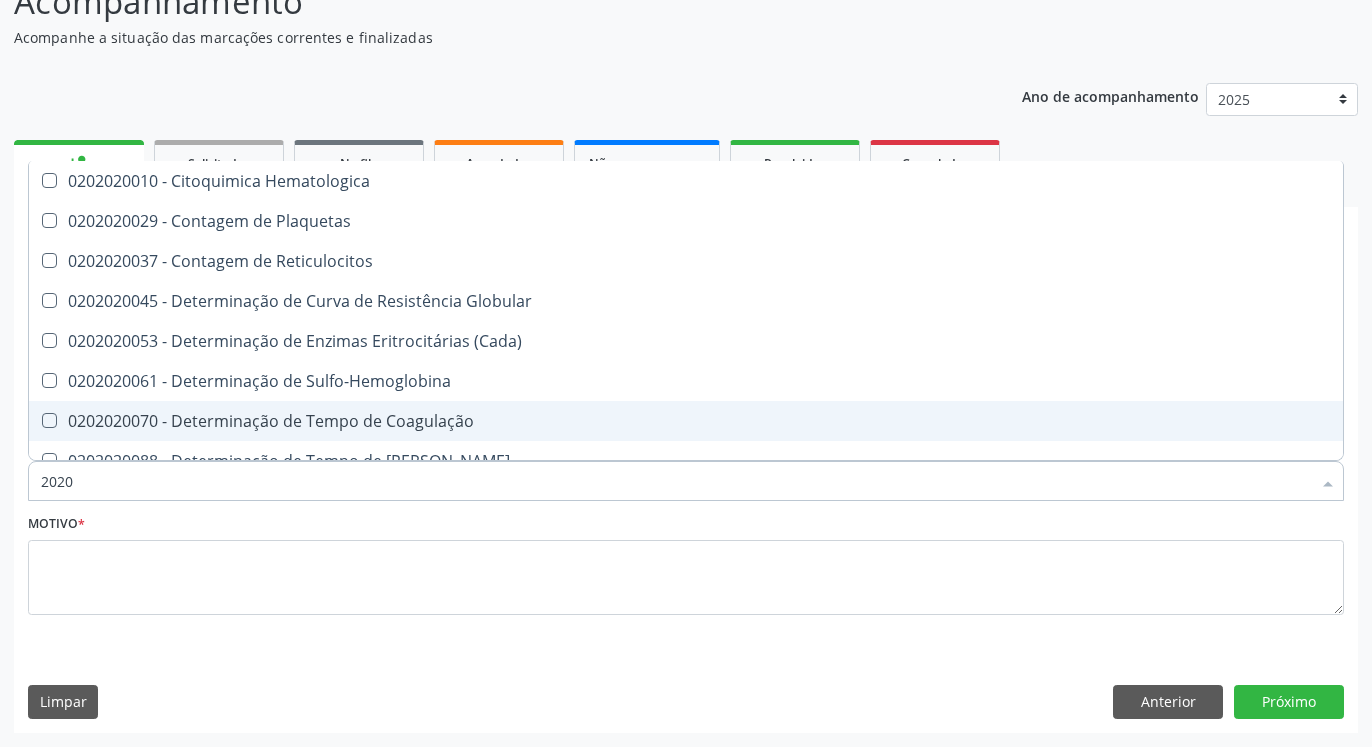 checkbox on "false" 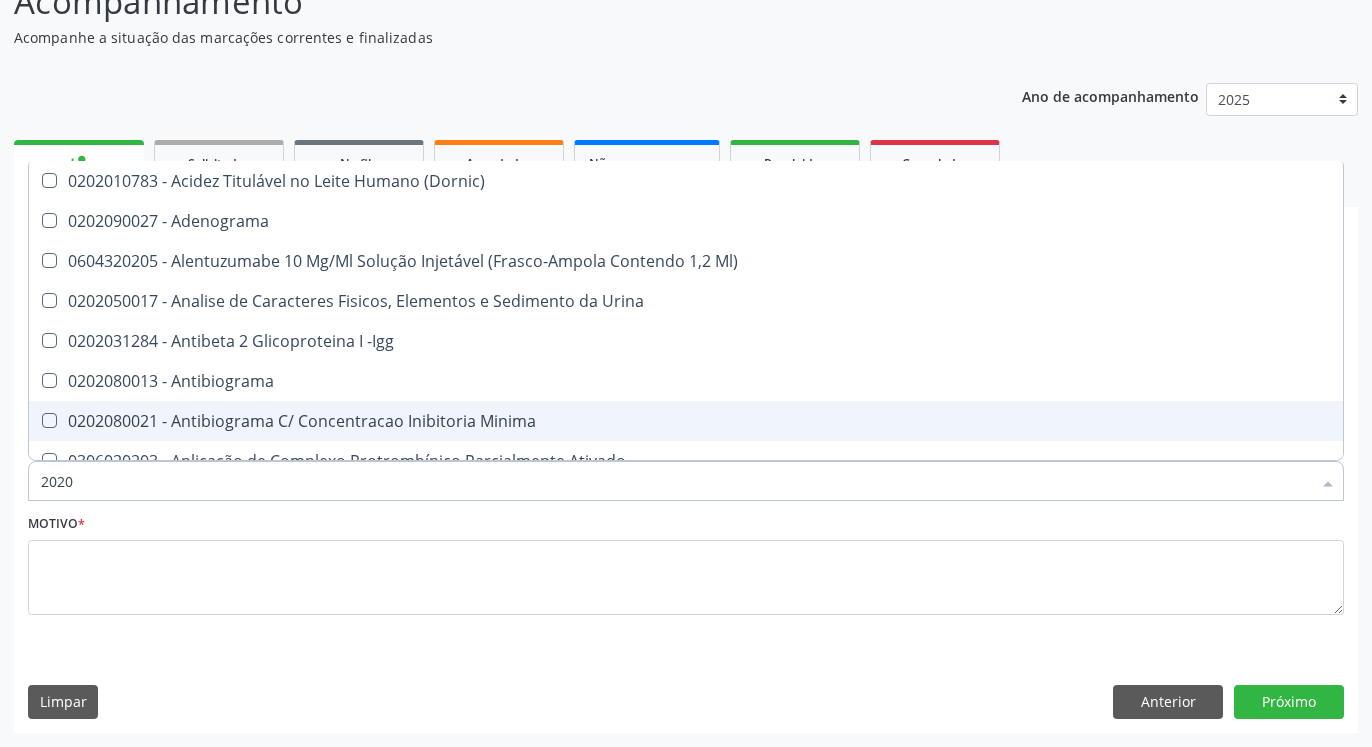 type on "02020" 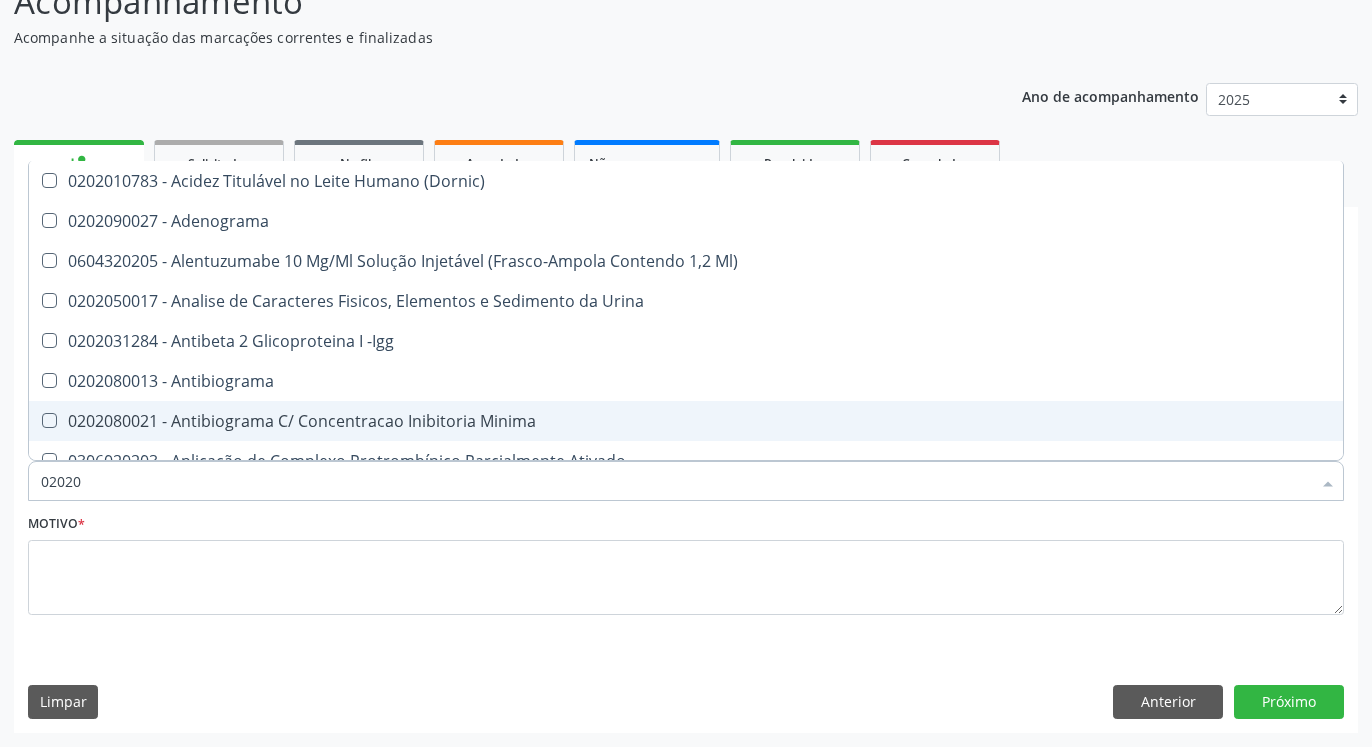 checkbox on "true" 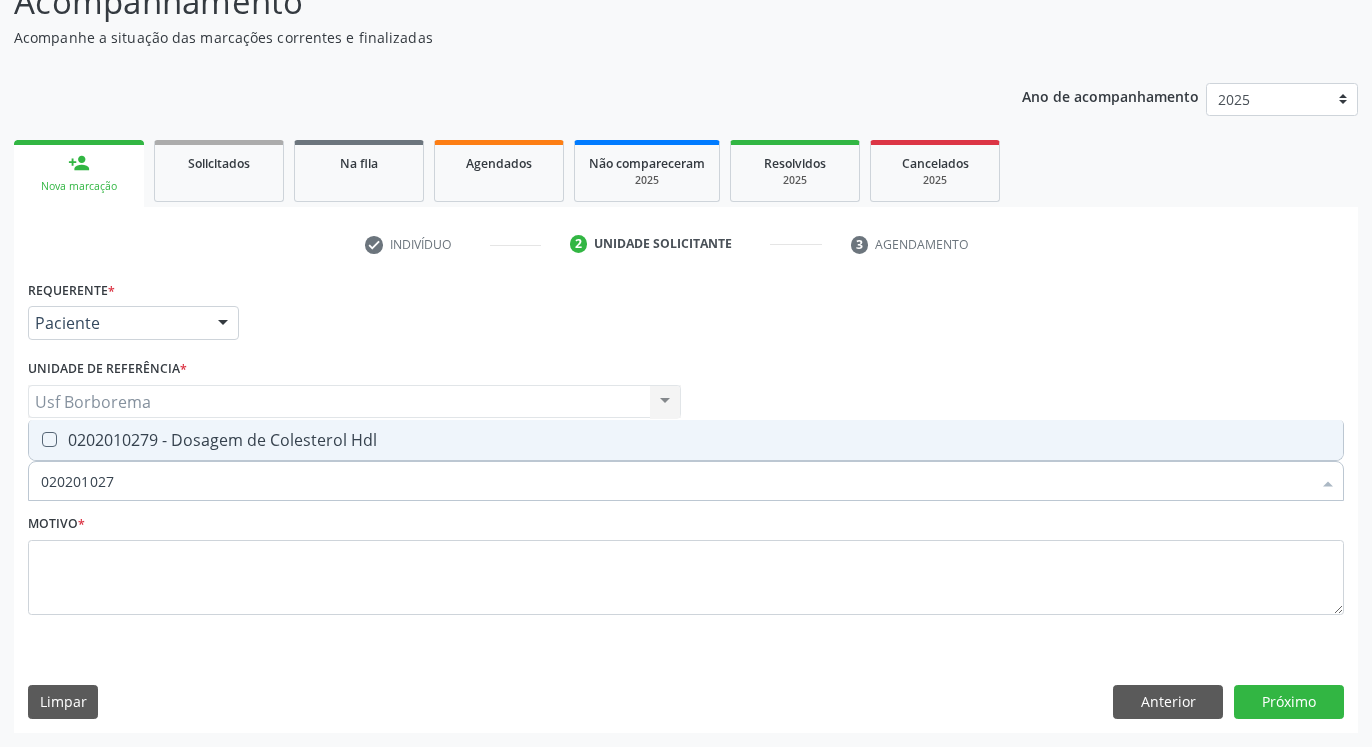 type on "0202010279" 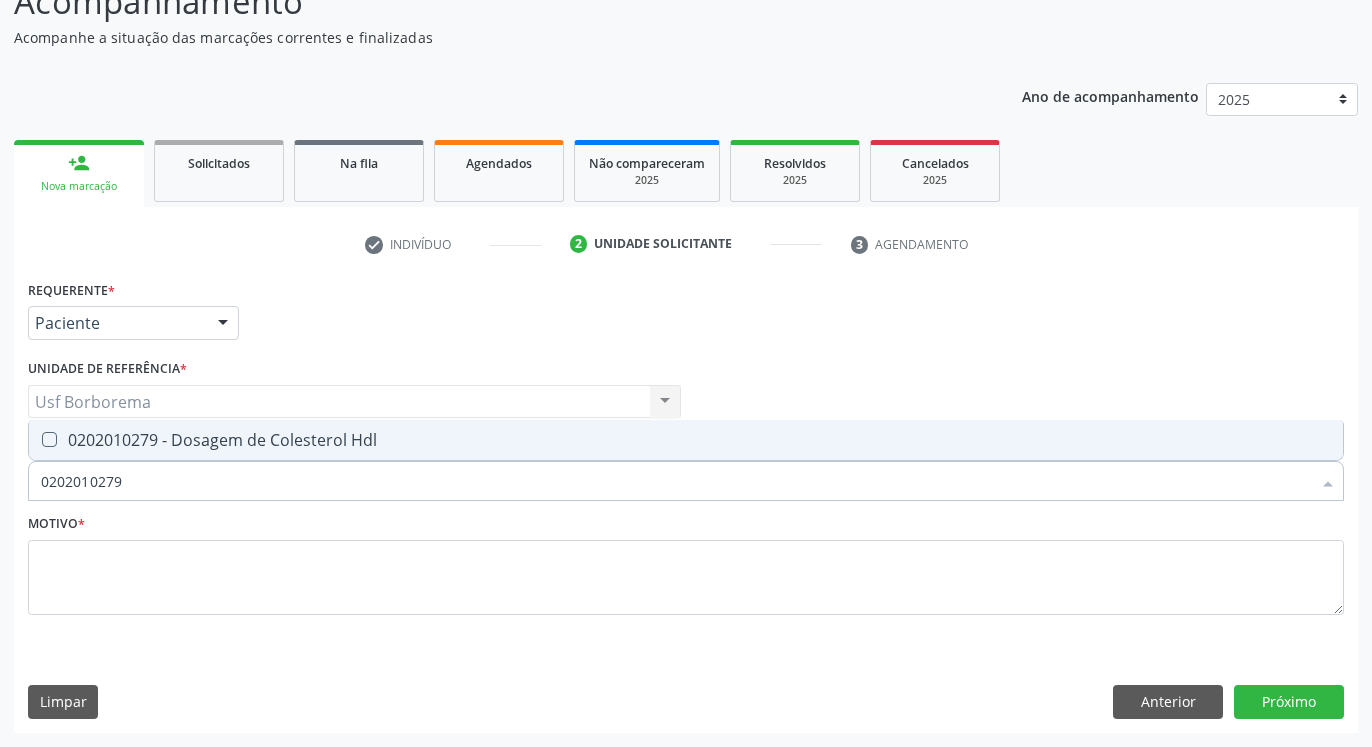 click at bounding box center [49, 439] 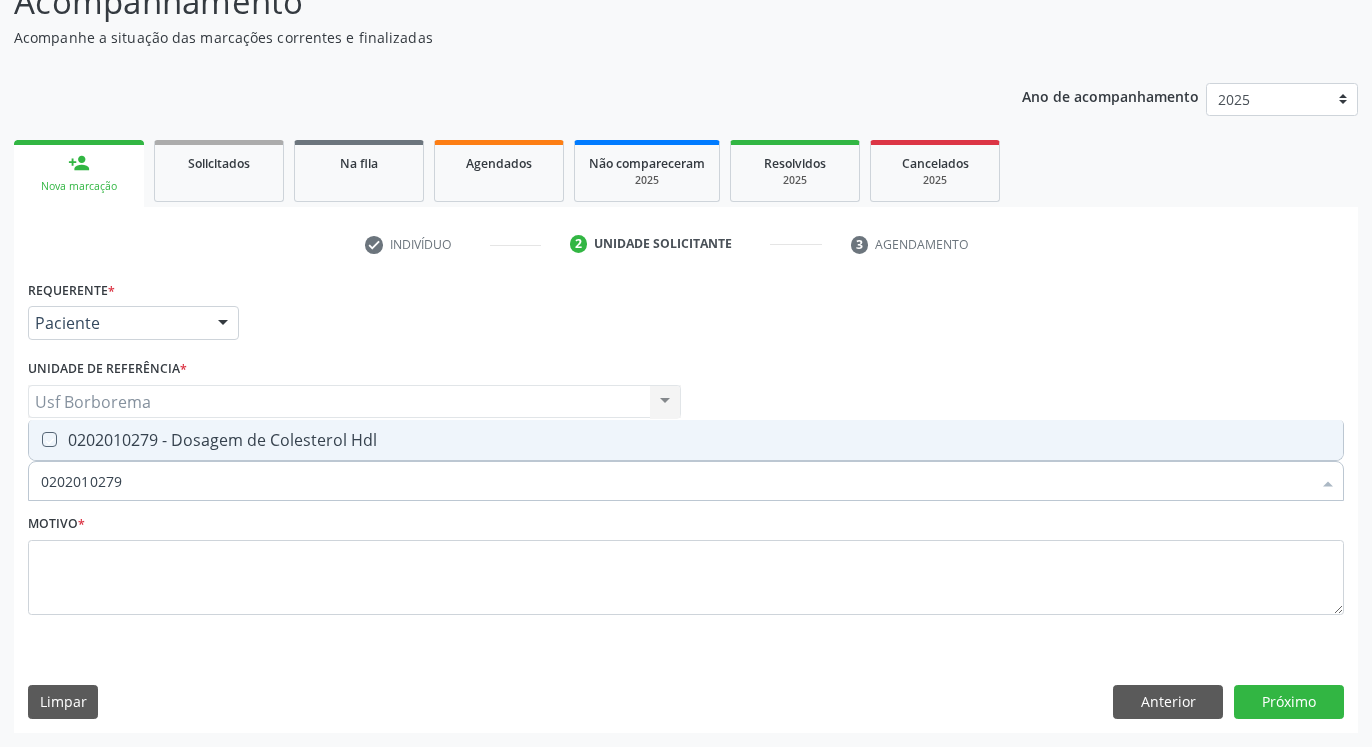 click at bounding box center (35, 439) 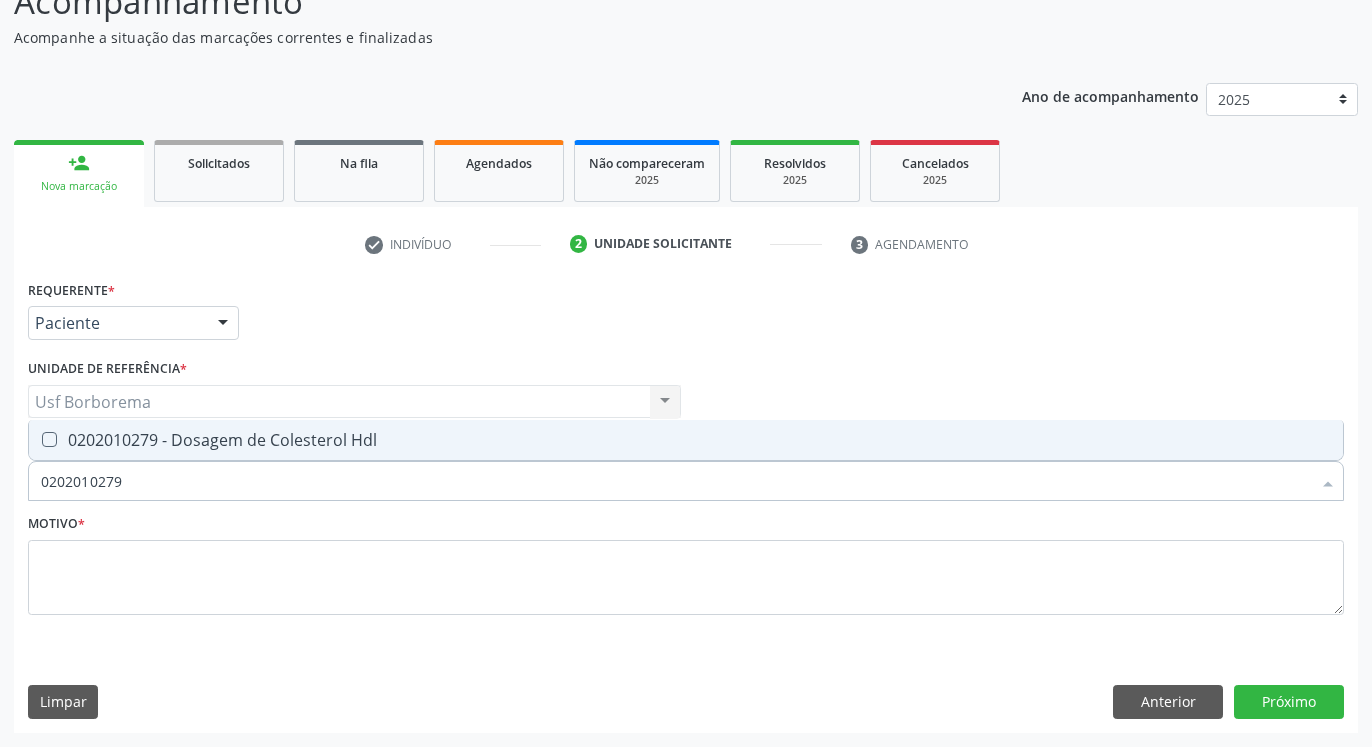 checkbox on "true" 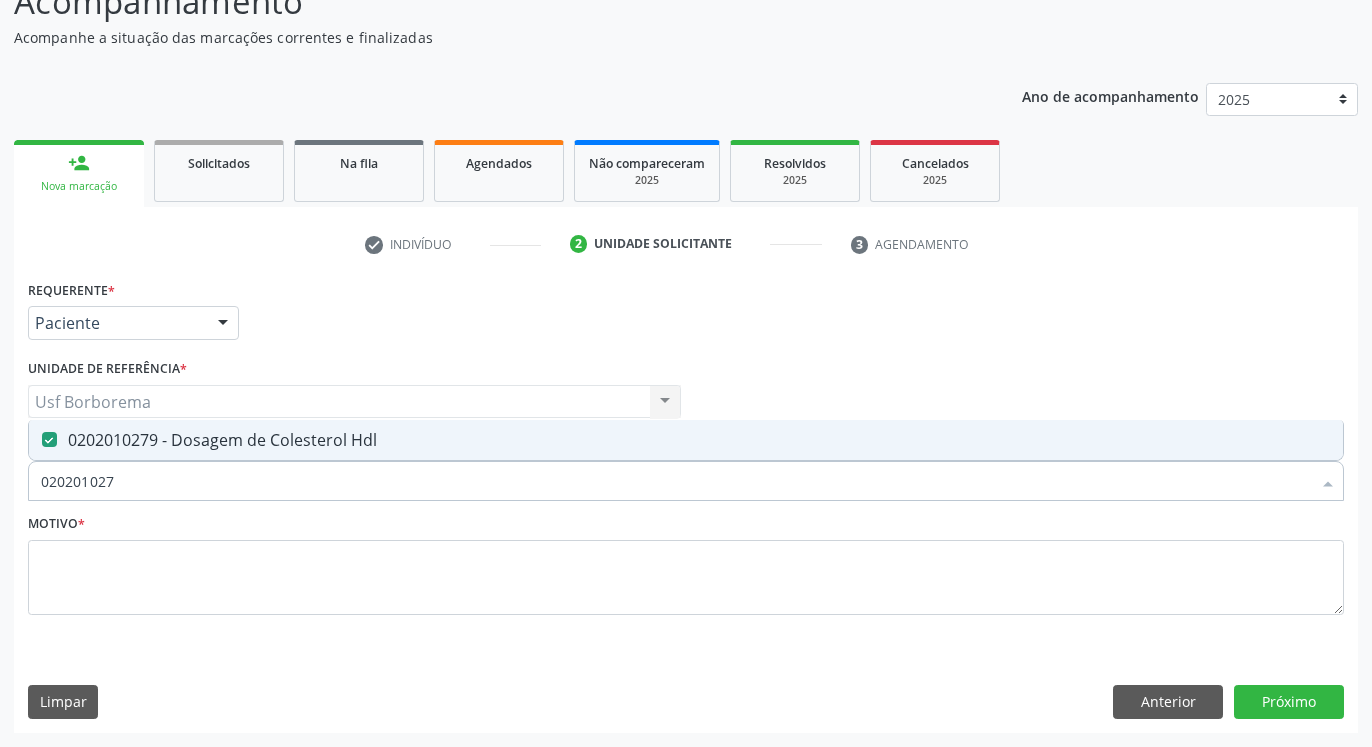 type on "02020102" 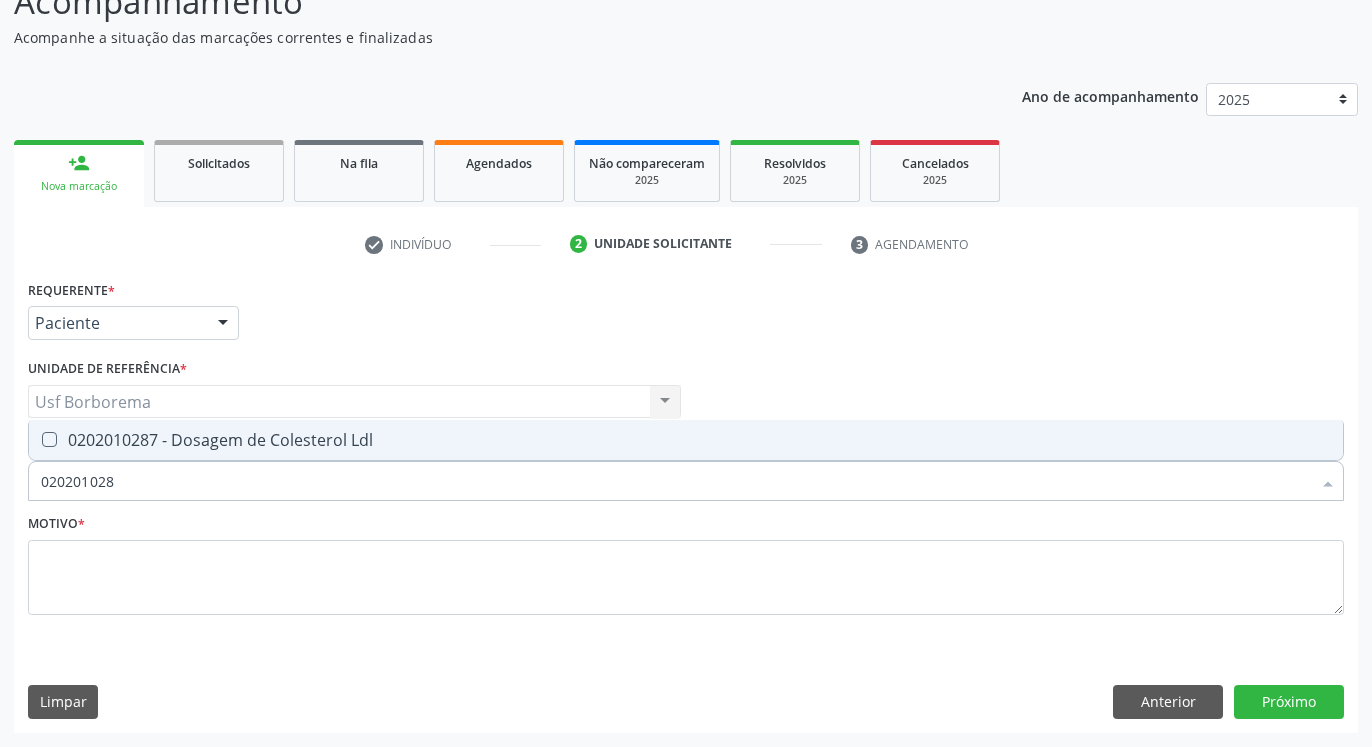 type on "0202010287" 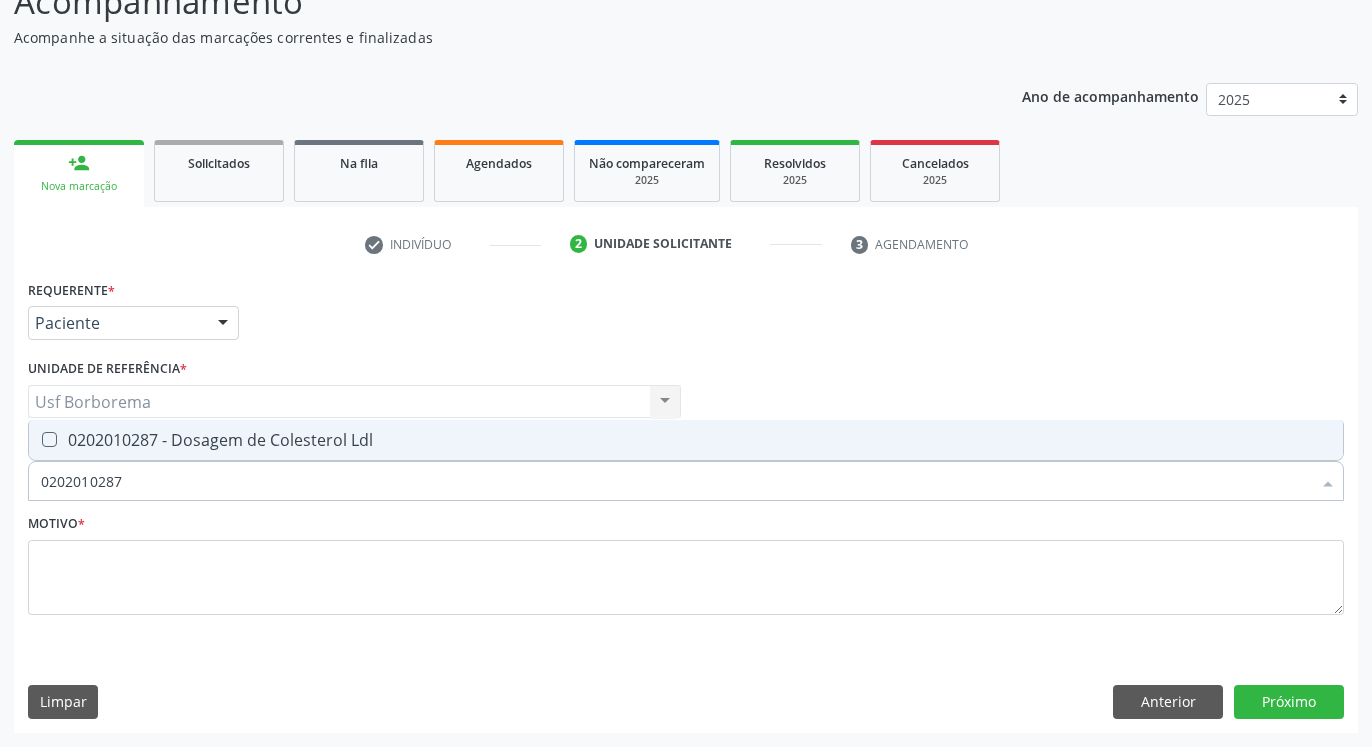 click at bounding box center (49, 439) 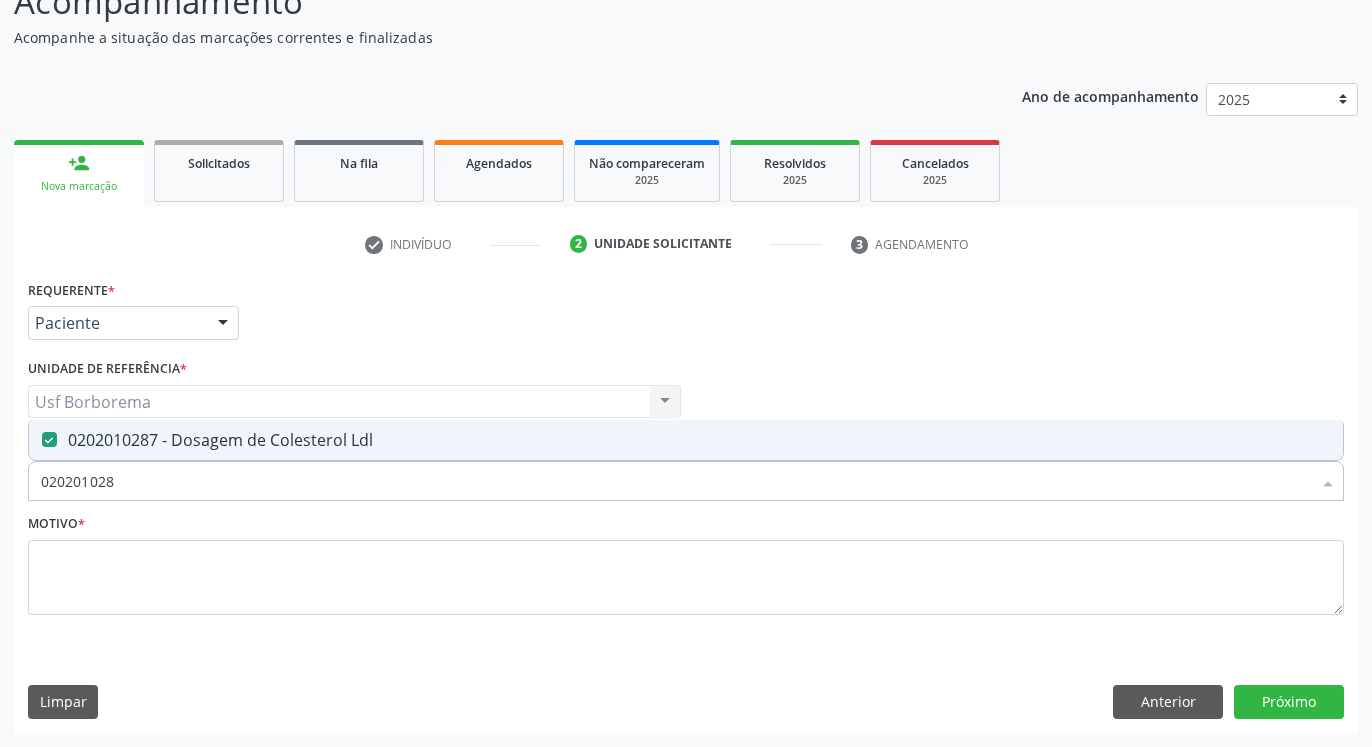 type on "02020102" 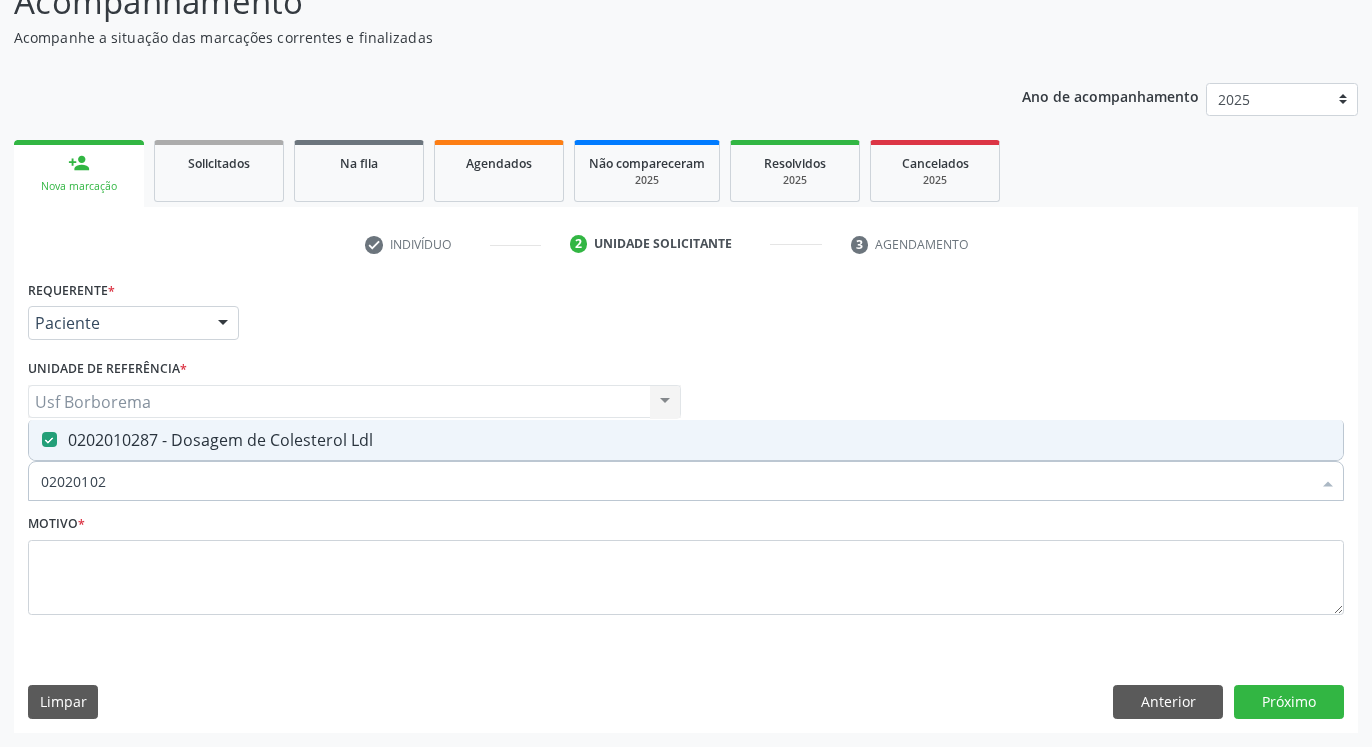 checkbox on "false" 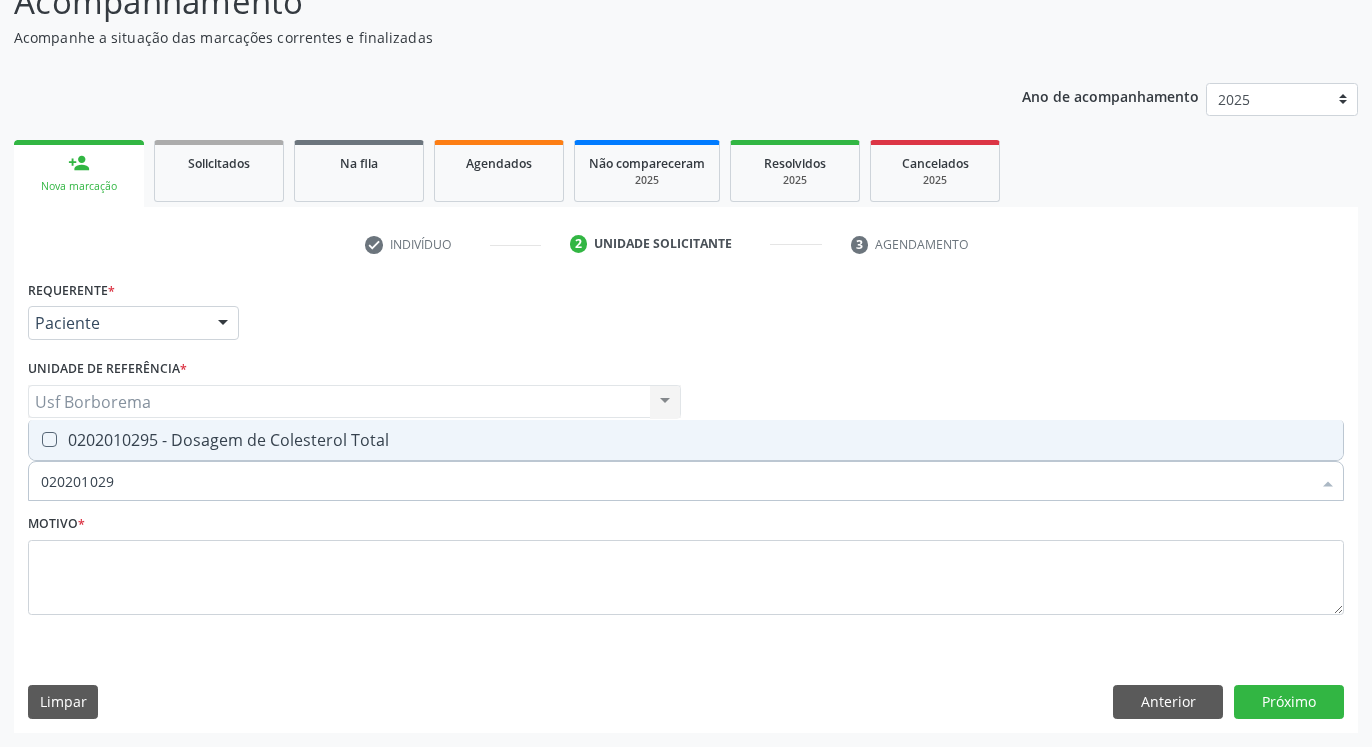 type on "0202010295" 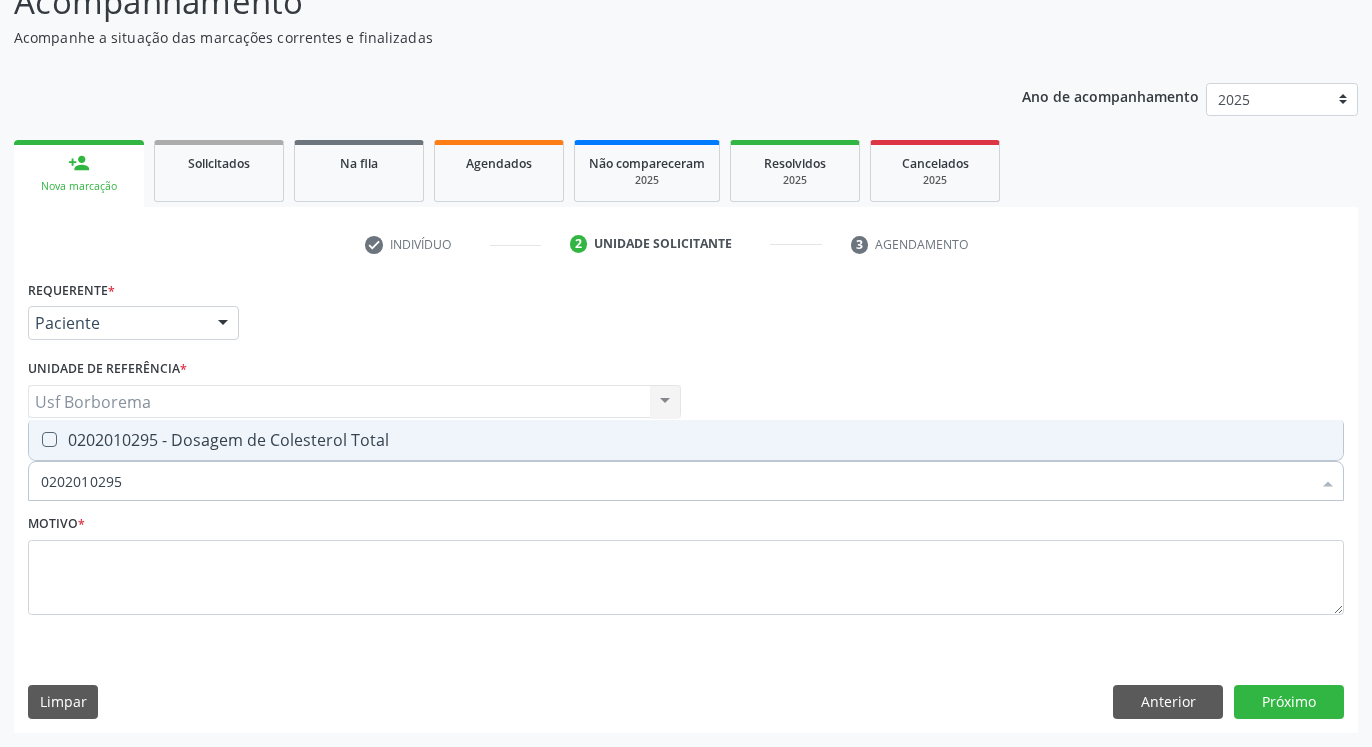 click at bounding box center (49, 439) 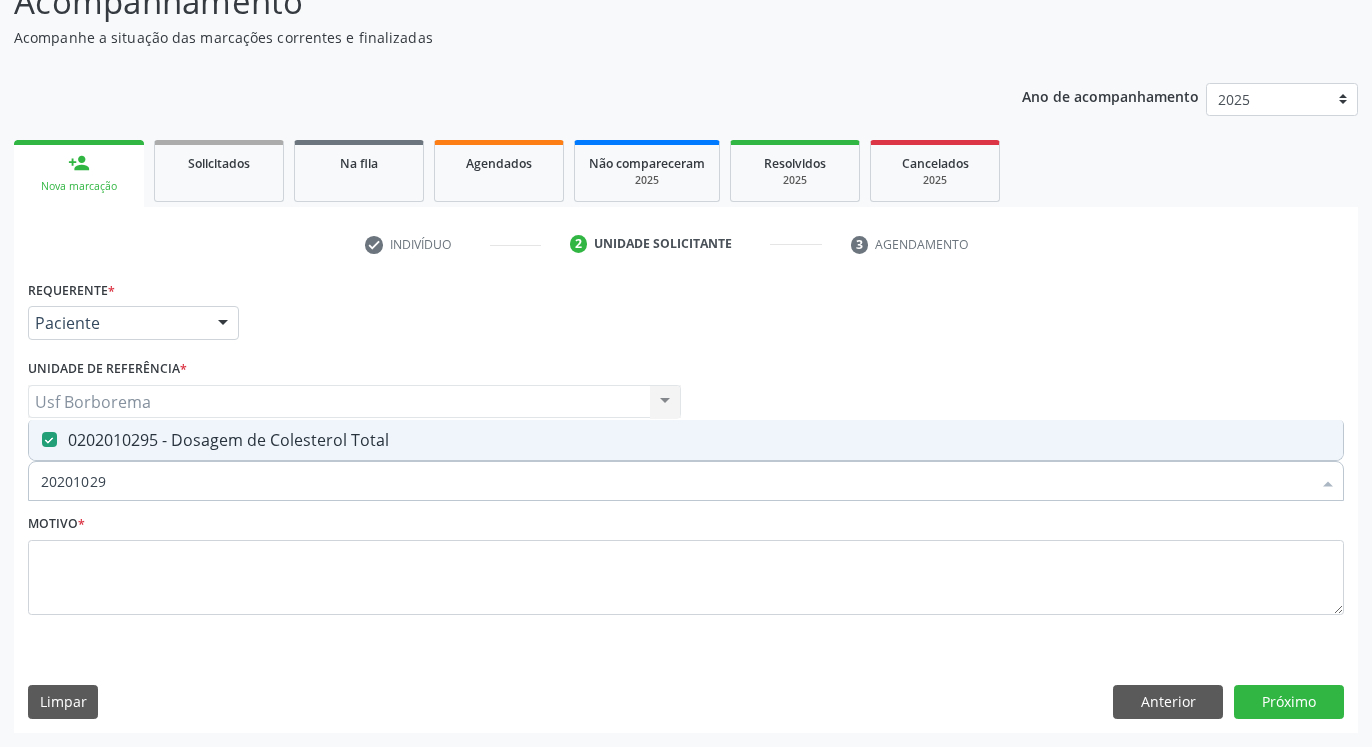 type on "2020102" 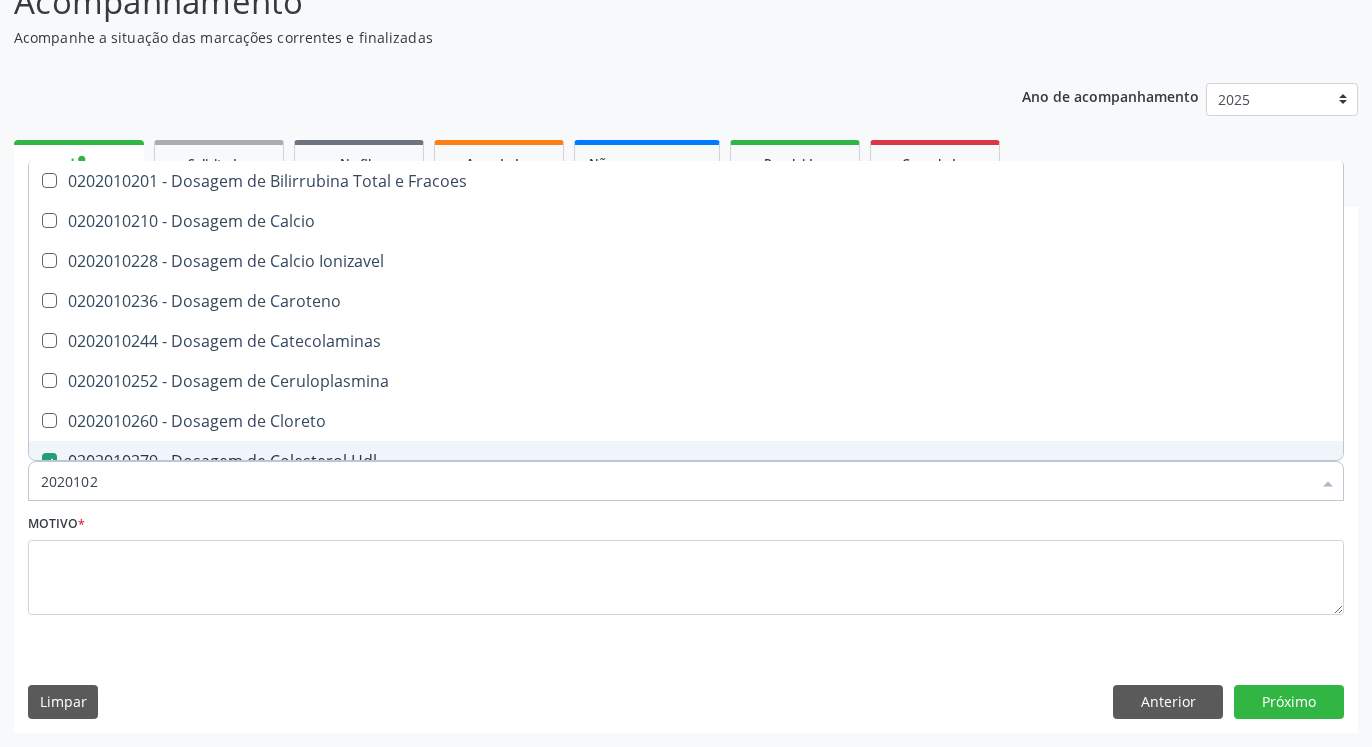 type on "202010" 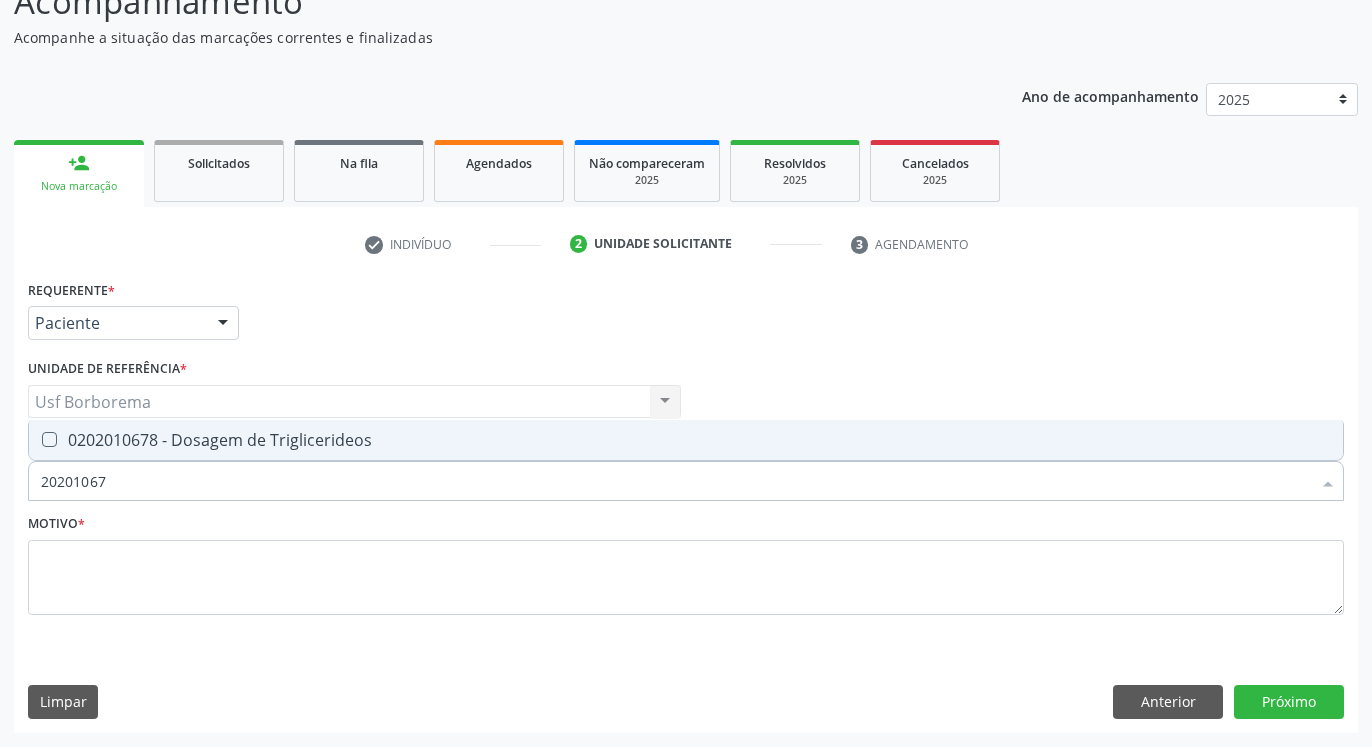 type on "202010678" 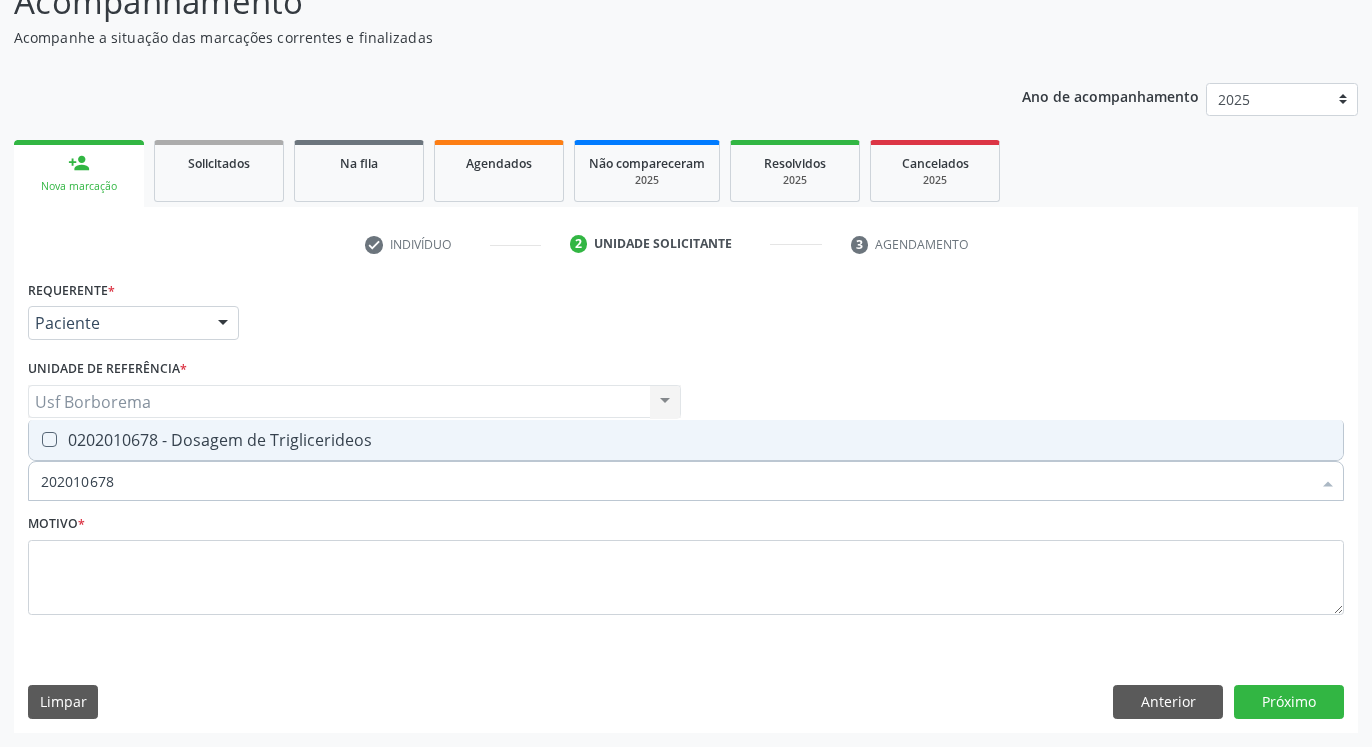click at bounding box center [49, 439] 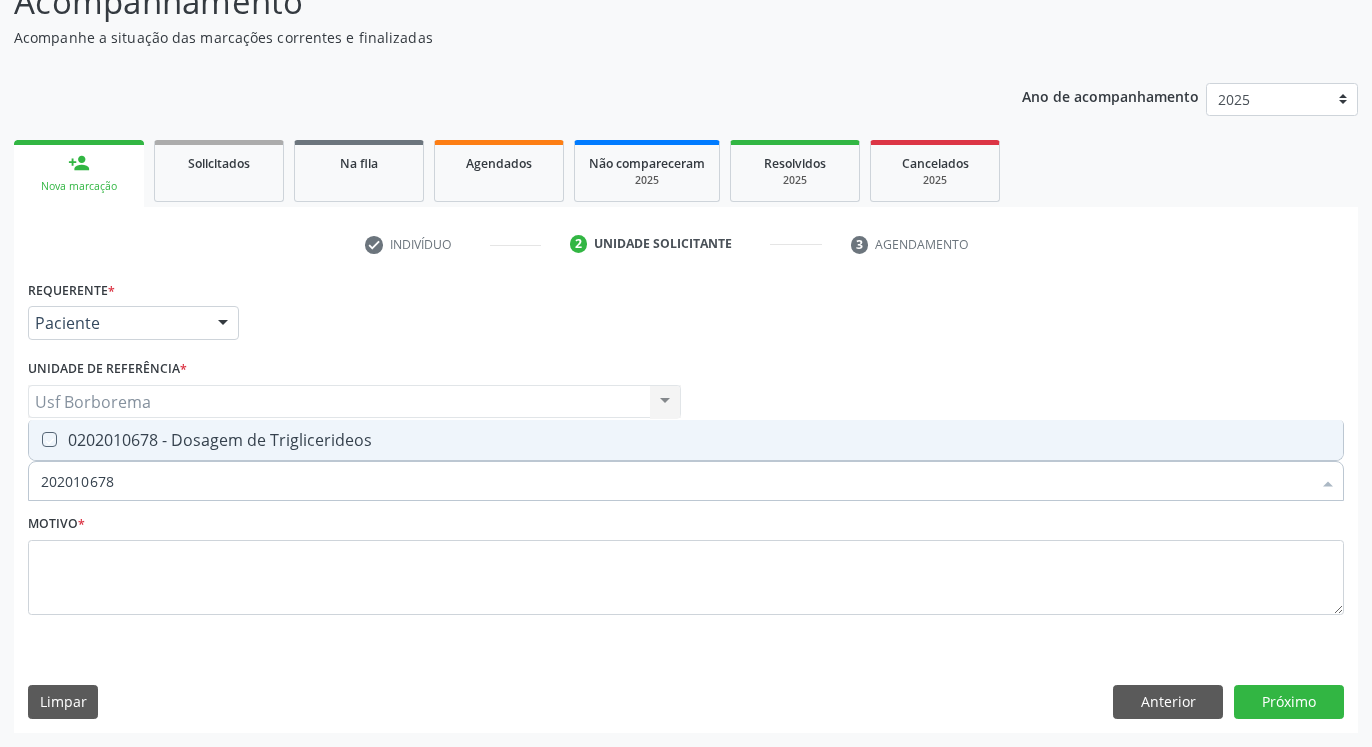 checkbox on "true" 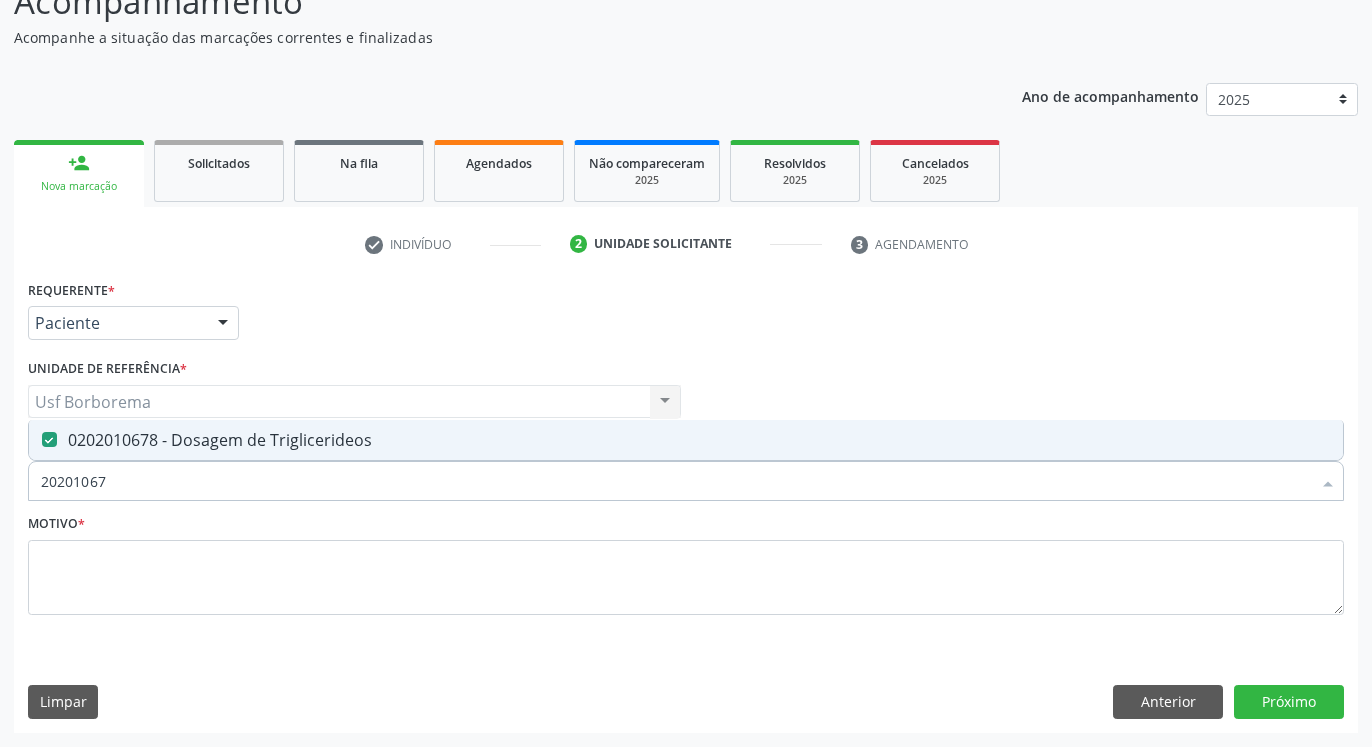 type on "2020106" 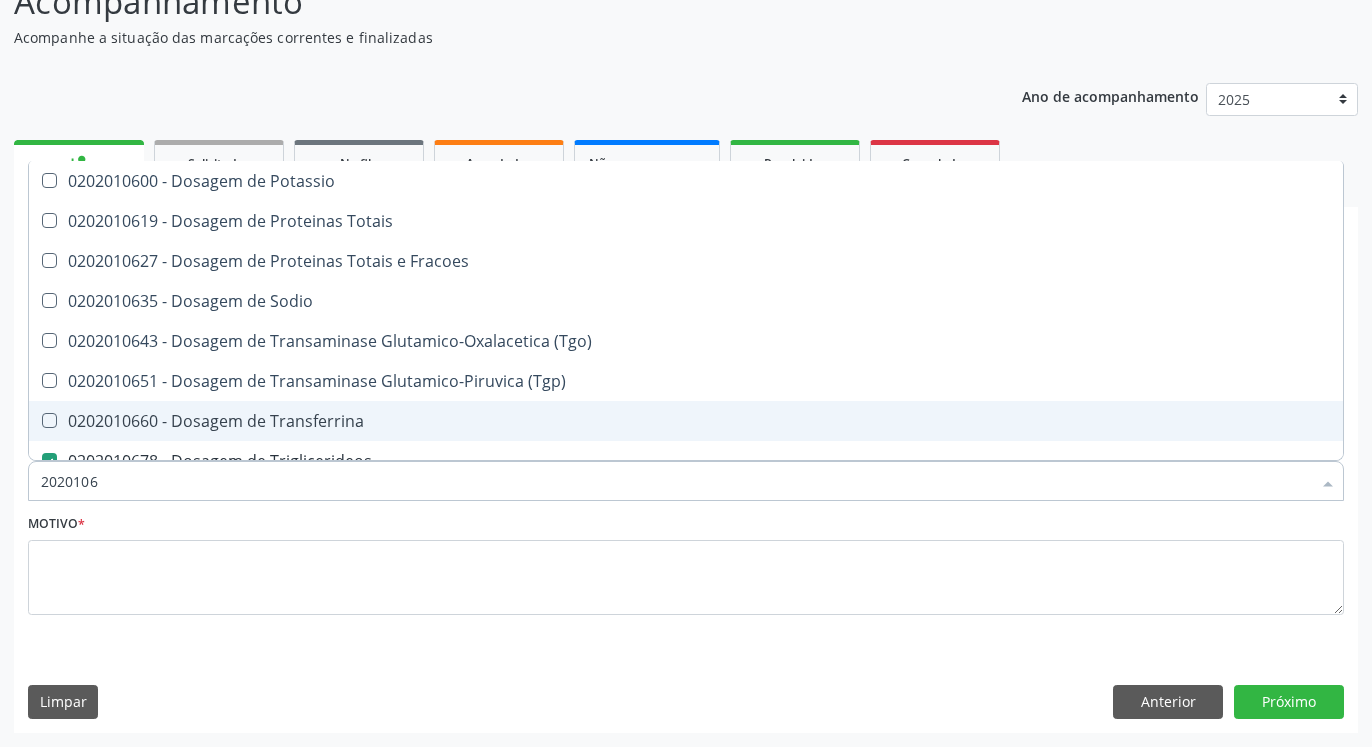 type on "202010" 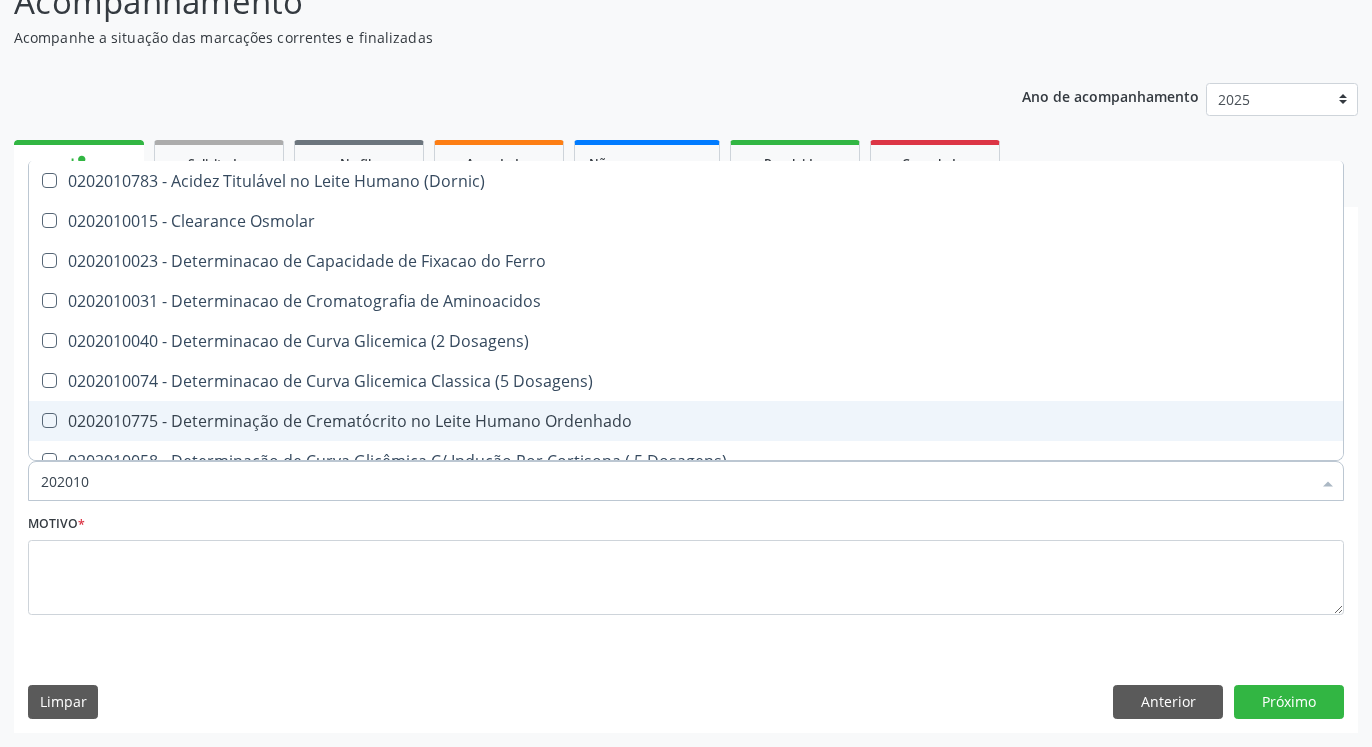 type on "20201" 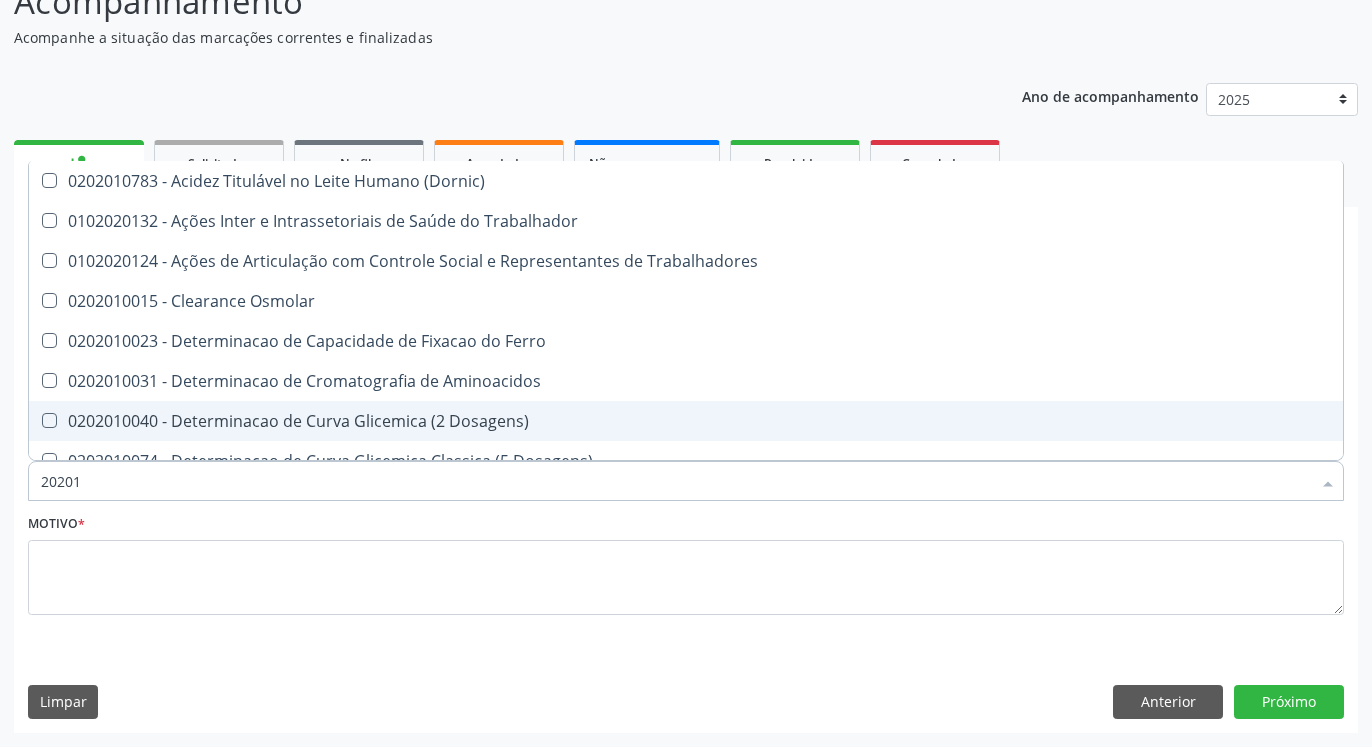 type on "2020" 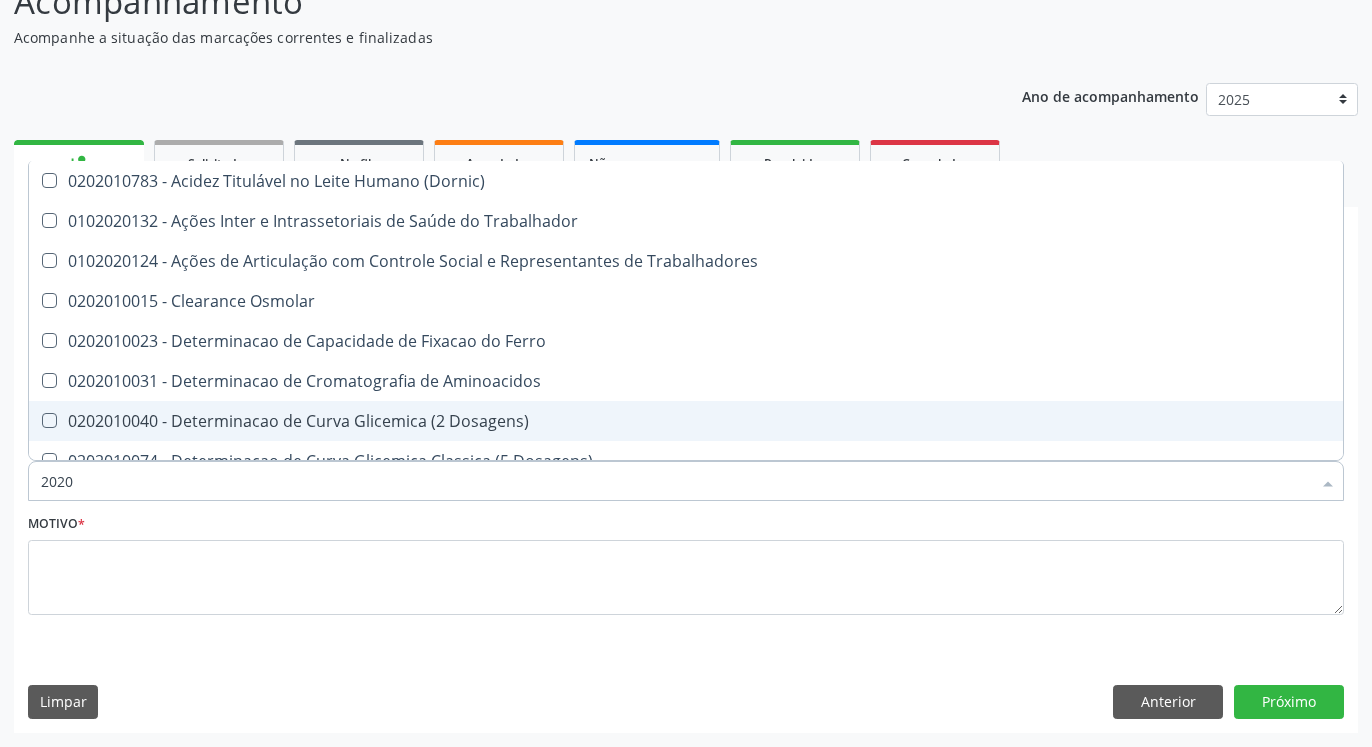 checkbox on "false" 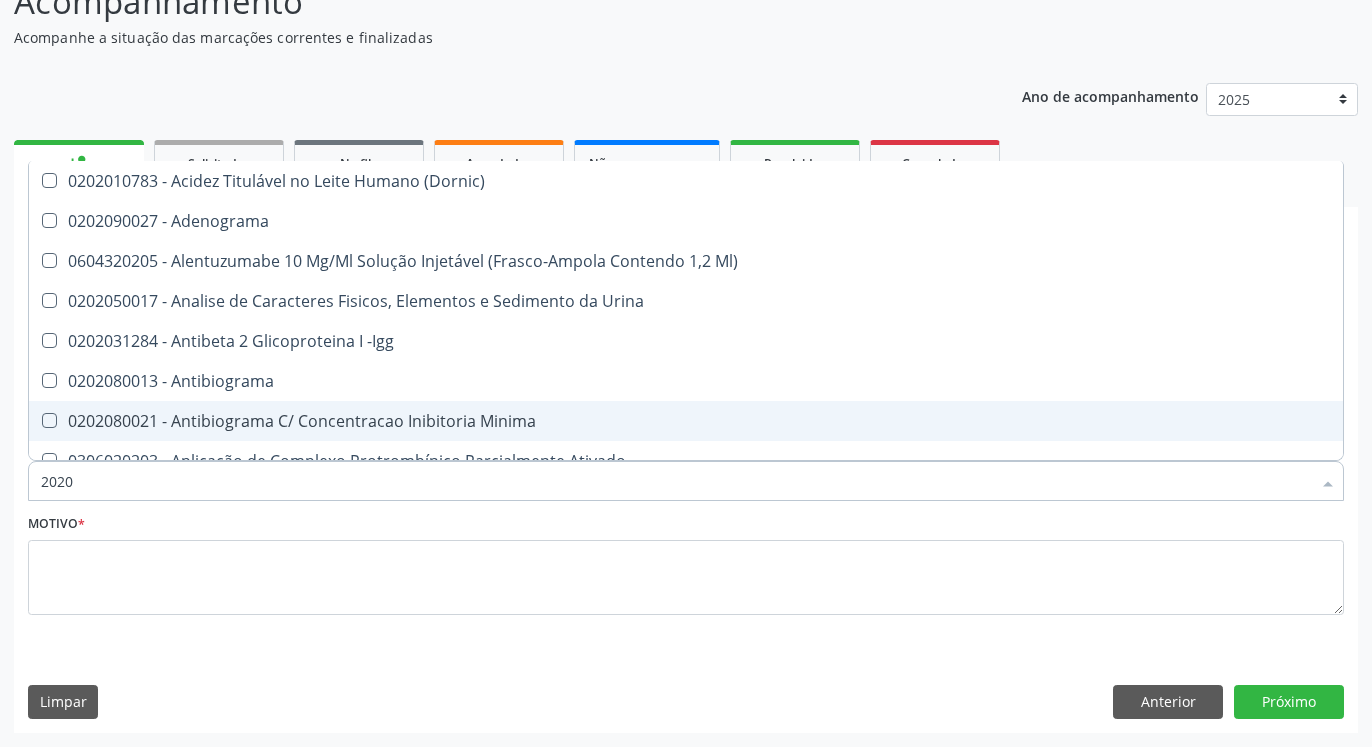 type on "20201" 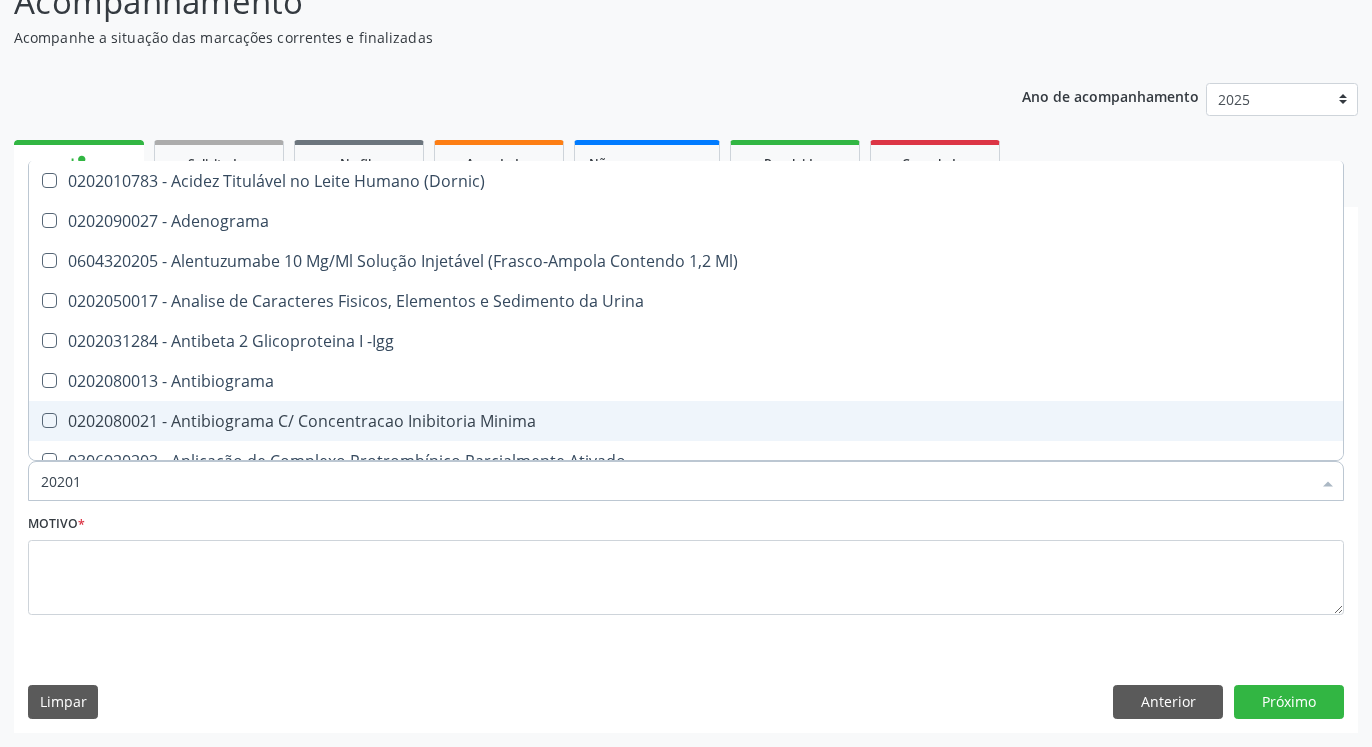 checkbox on "true" 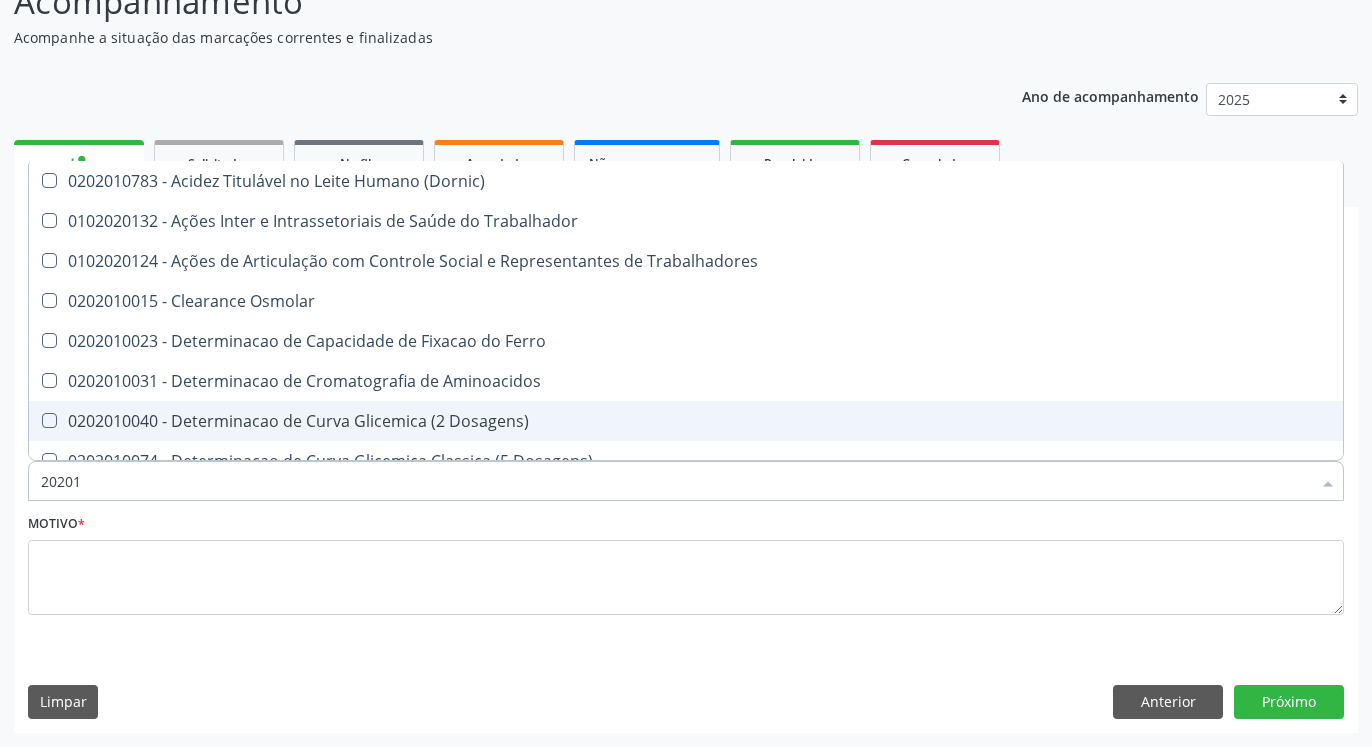 type on "202010" 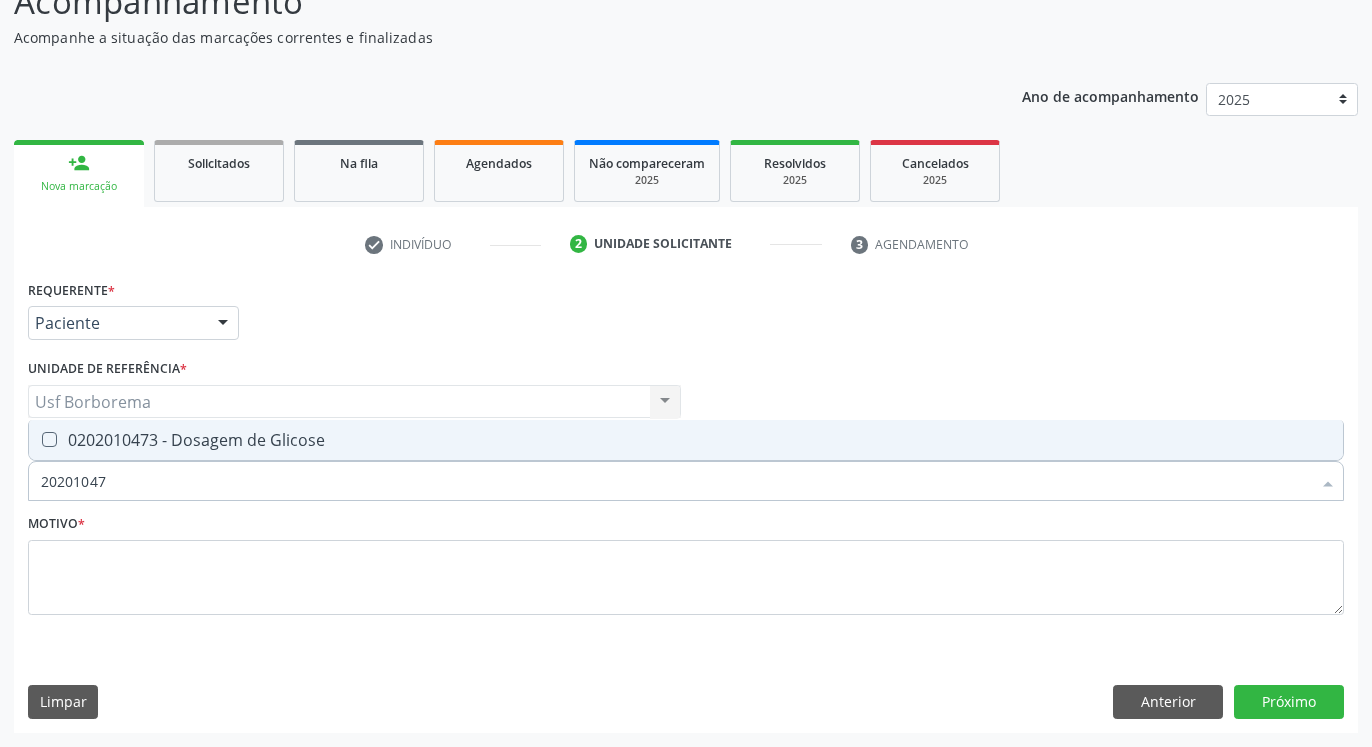 type on "202010473" 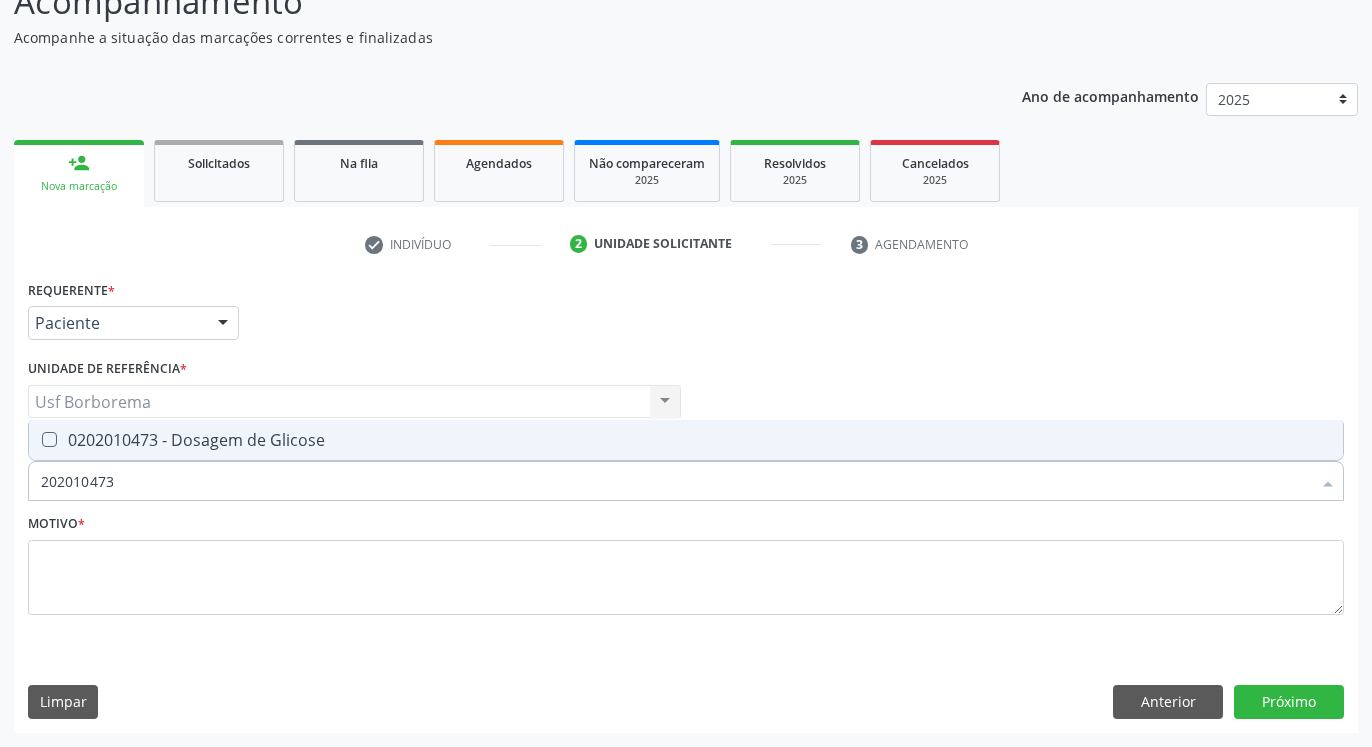 click at bounding box center (49, 439) 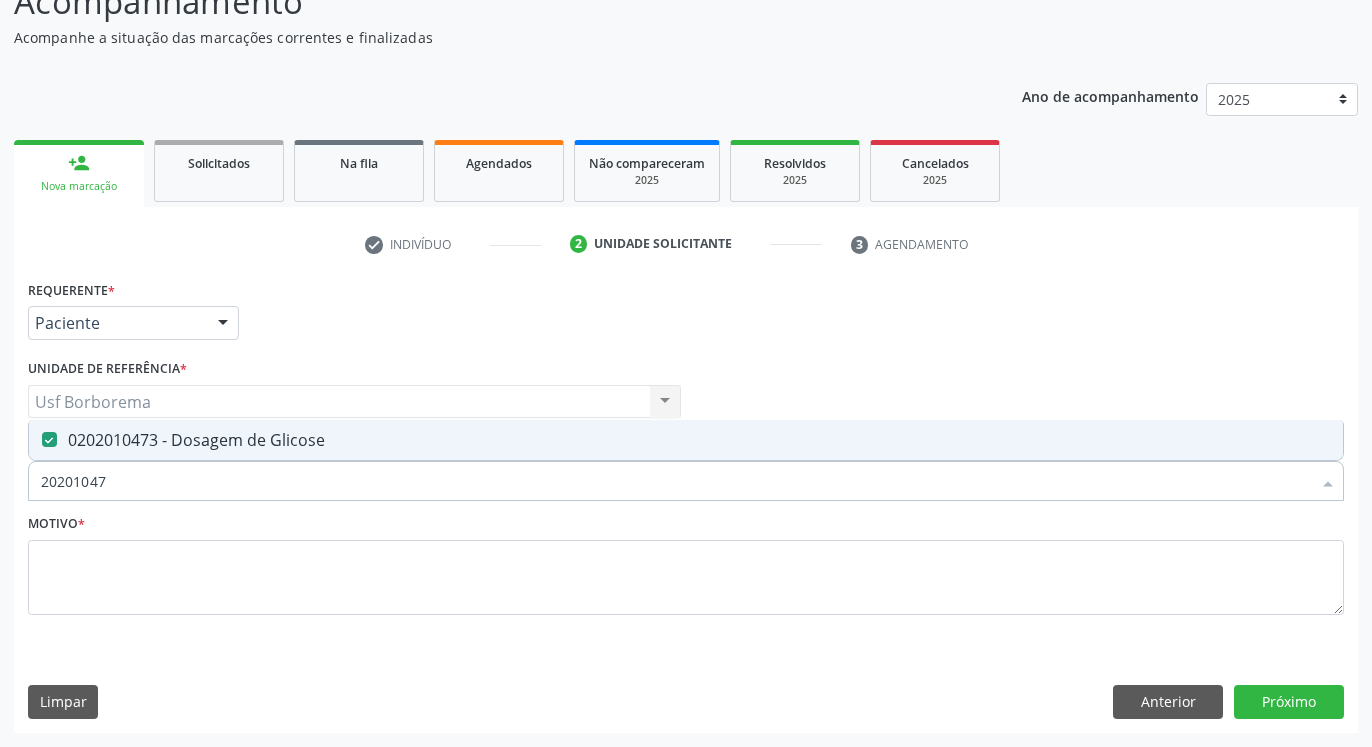 type on "2020104" 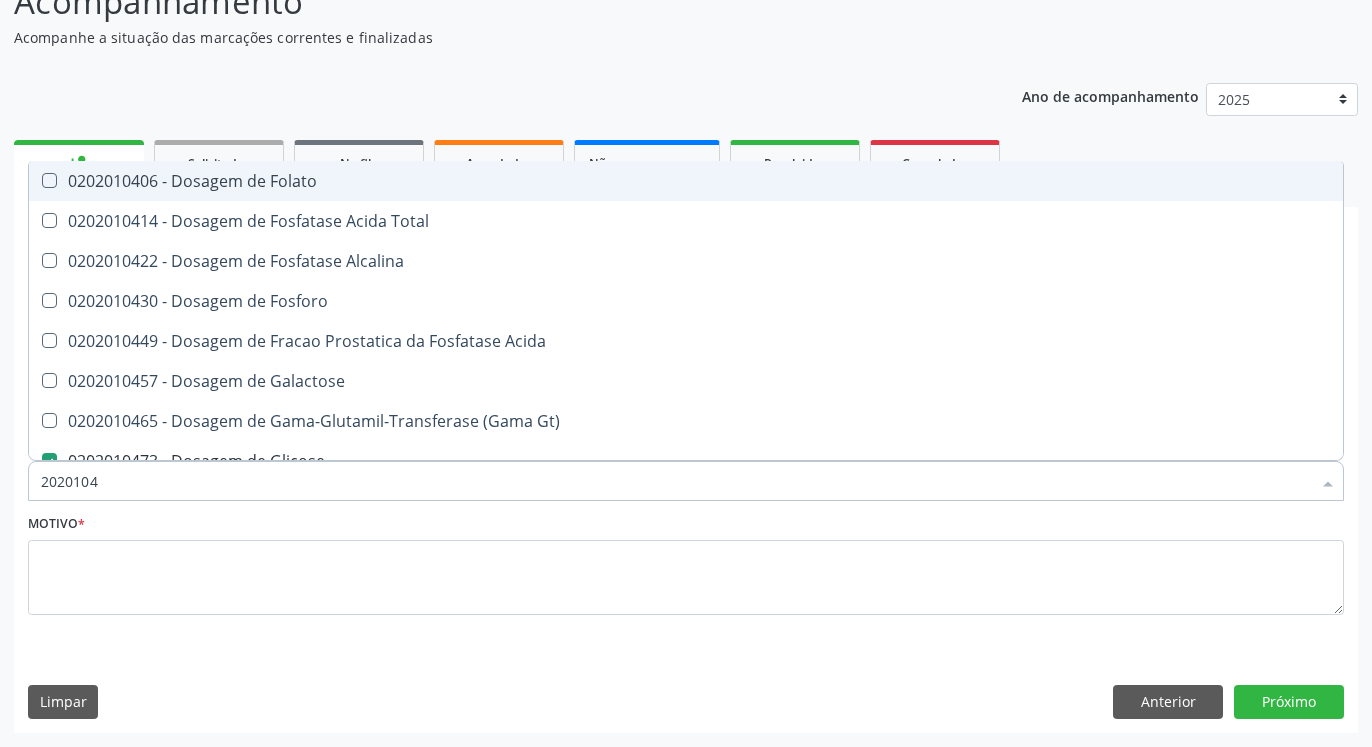 type on "202010" 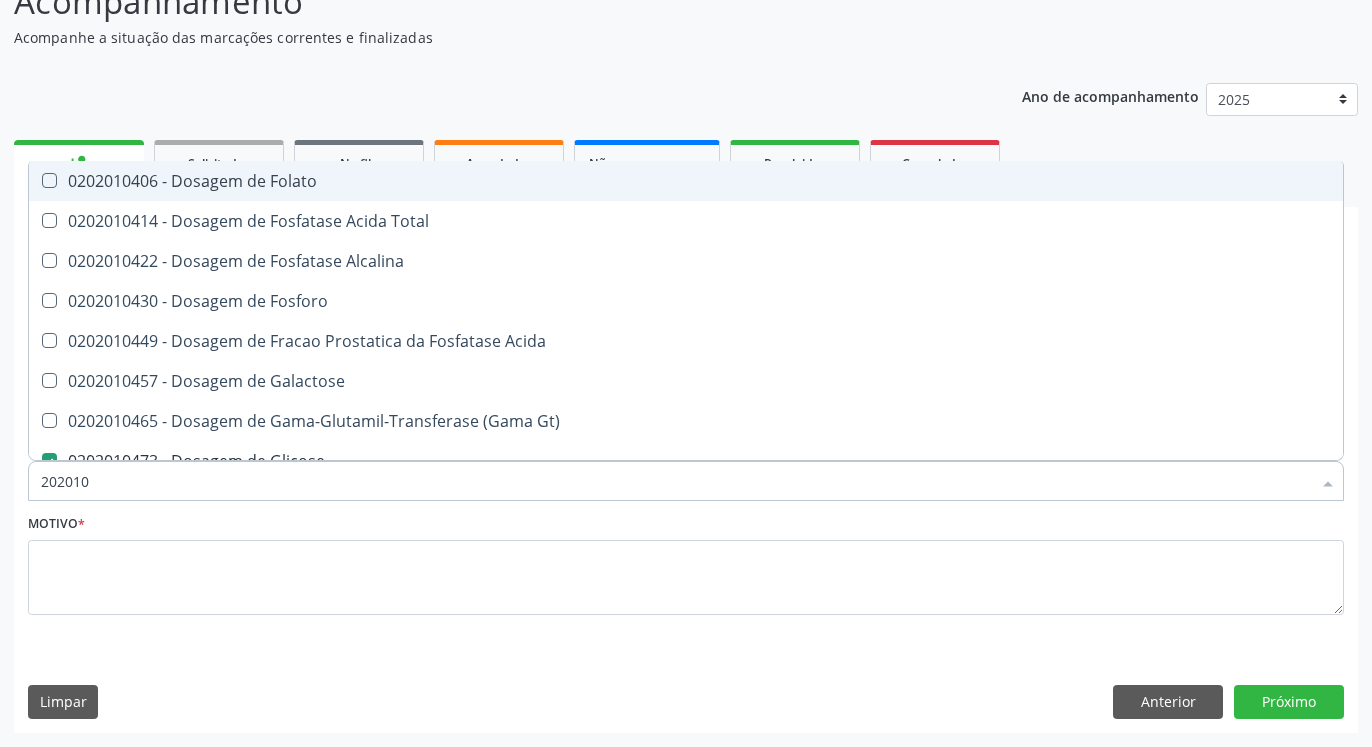 checkbox on "false" 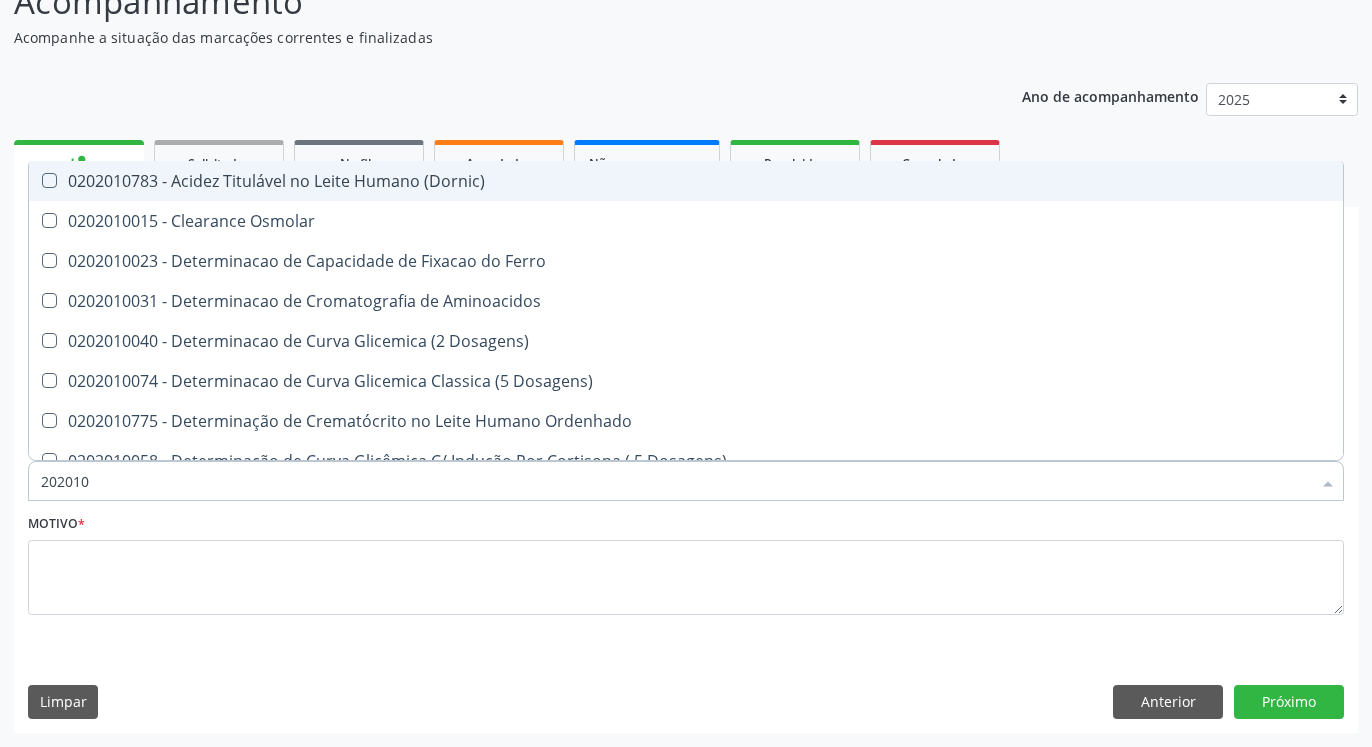 type on "20201" 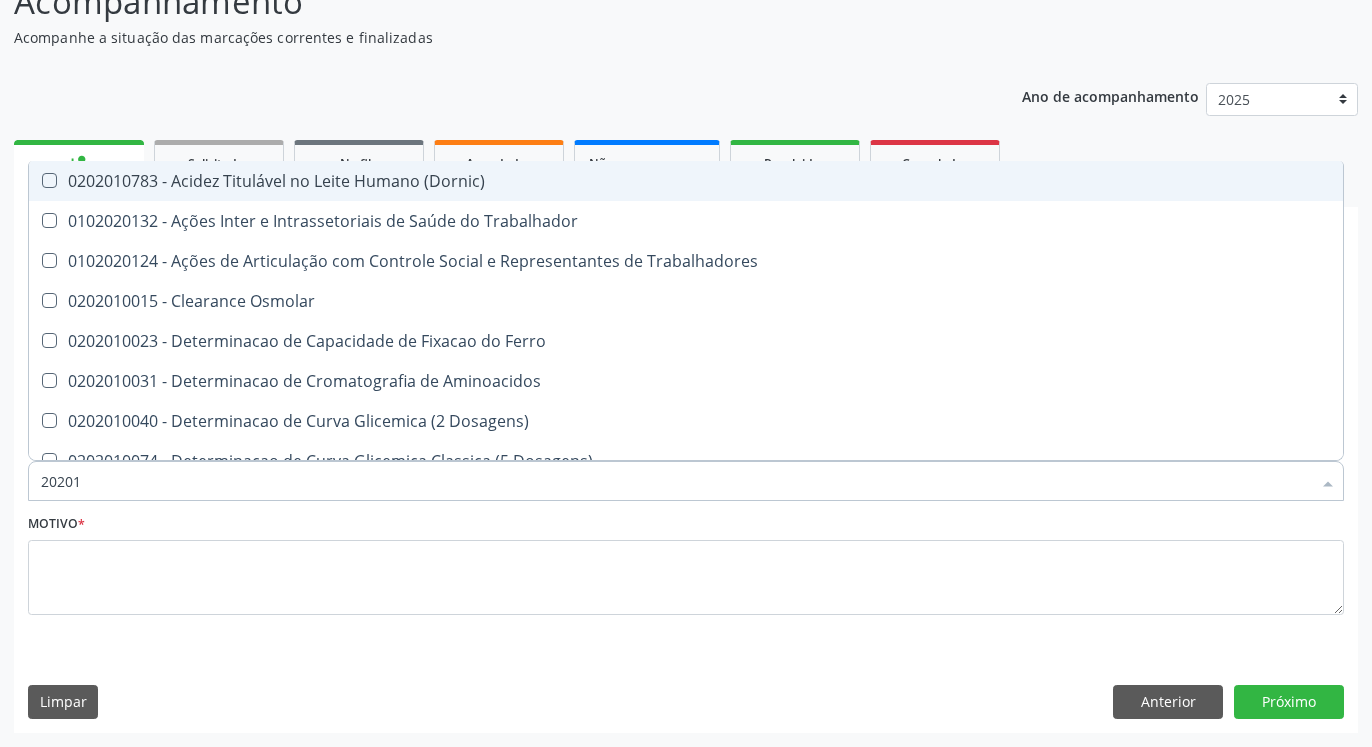 type on "2020" 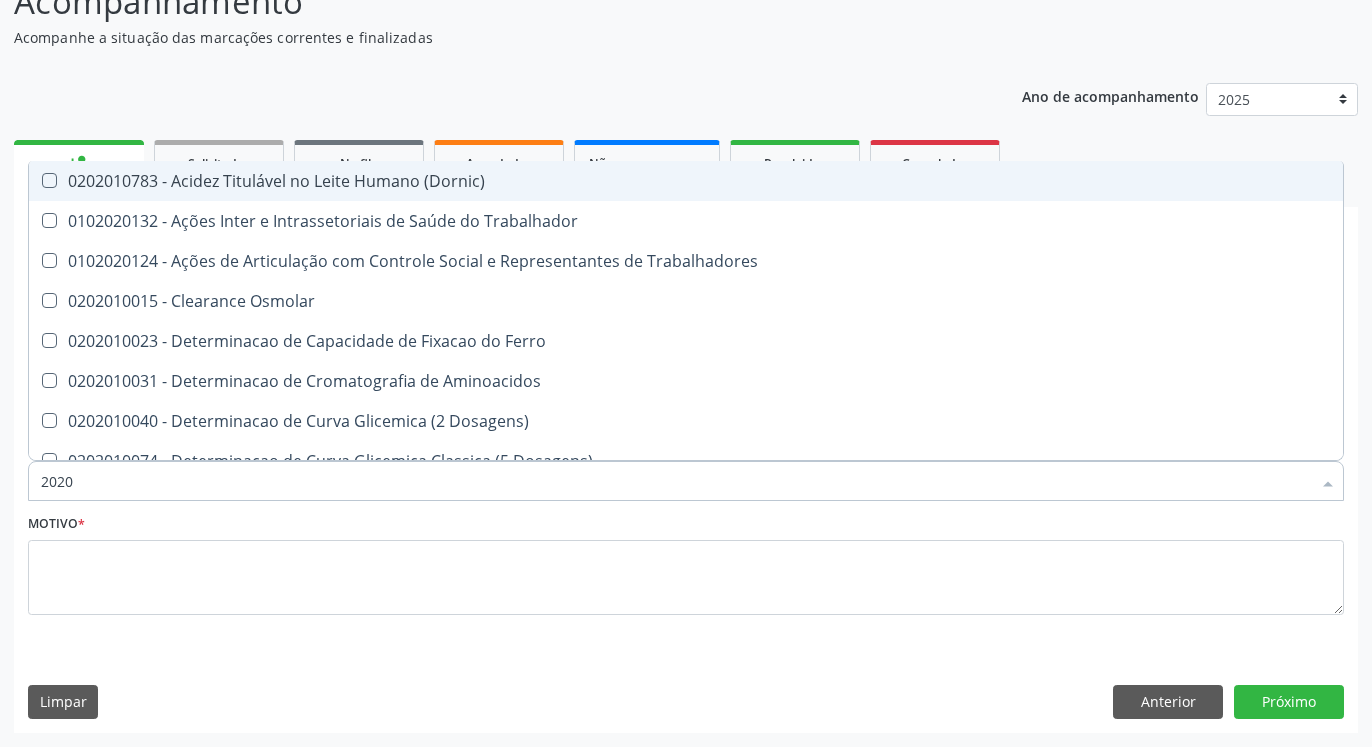 checkbox on "false" 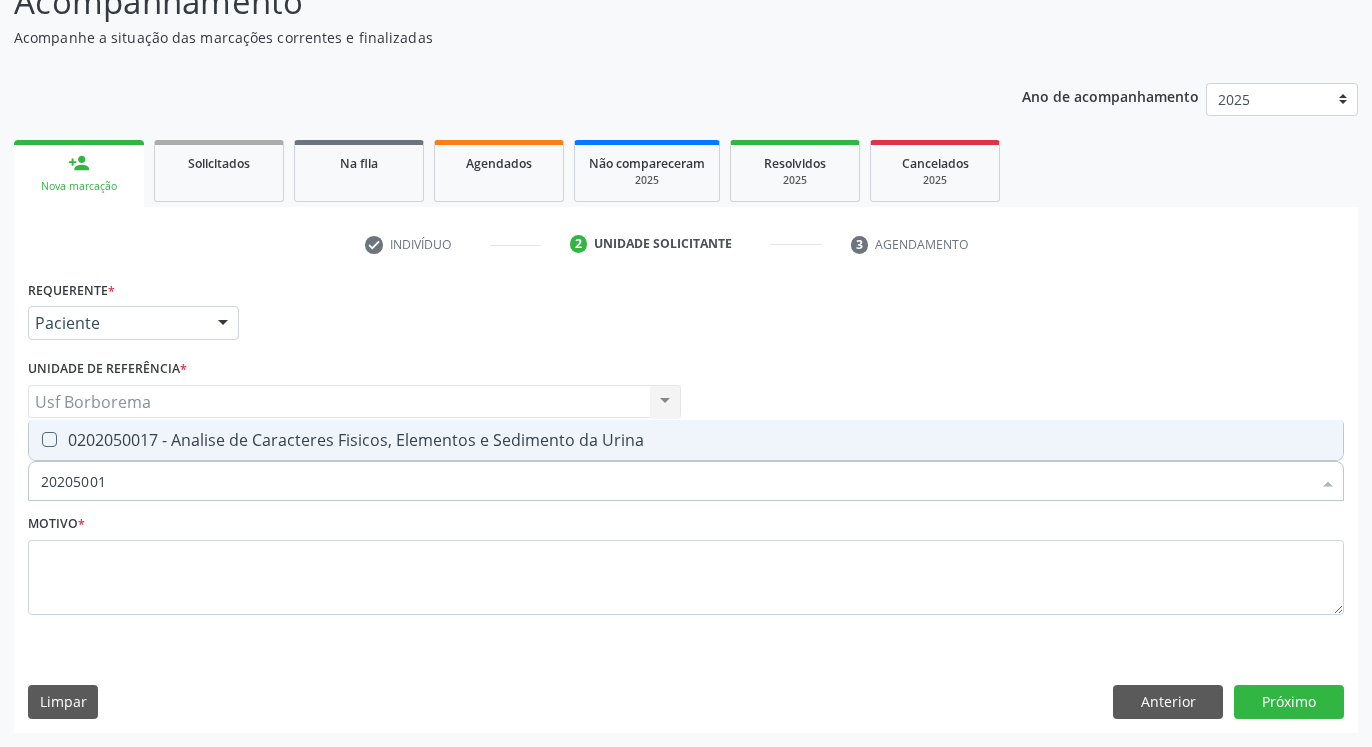 type on "202050017" 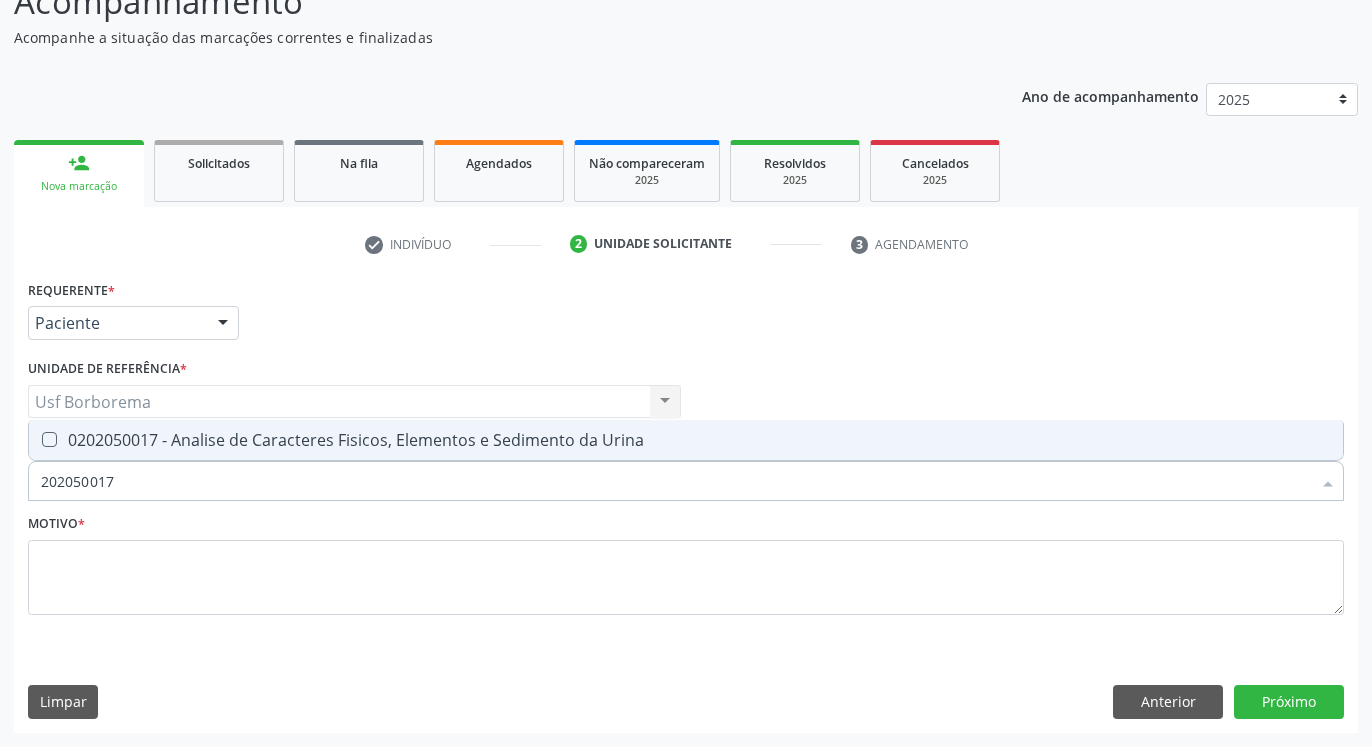 click at bounding box center [49, 439] 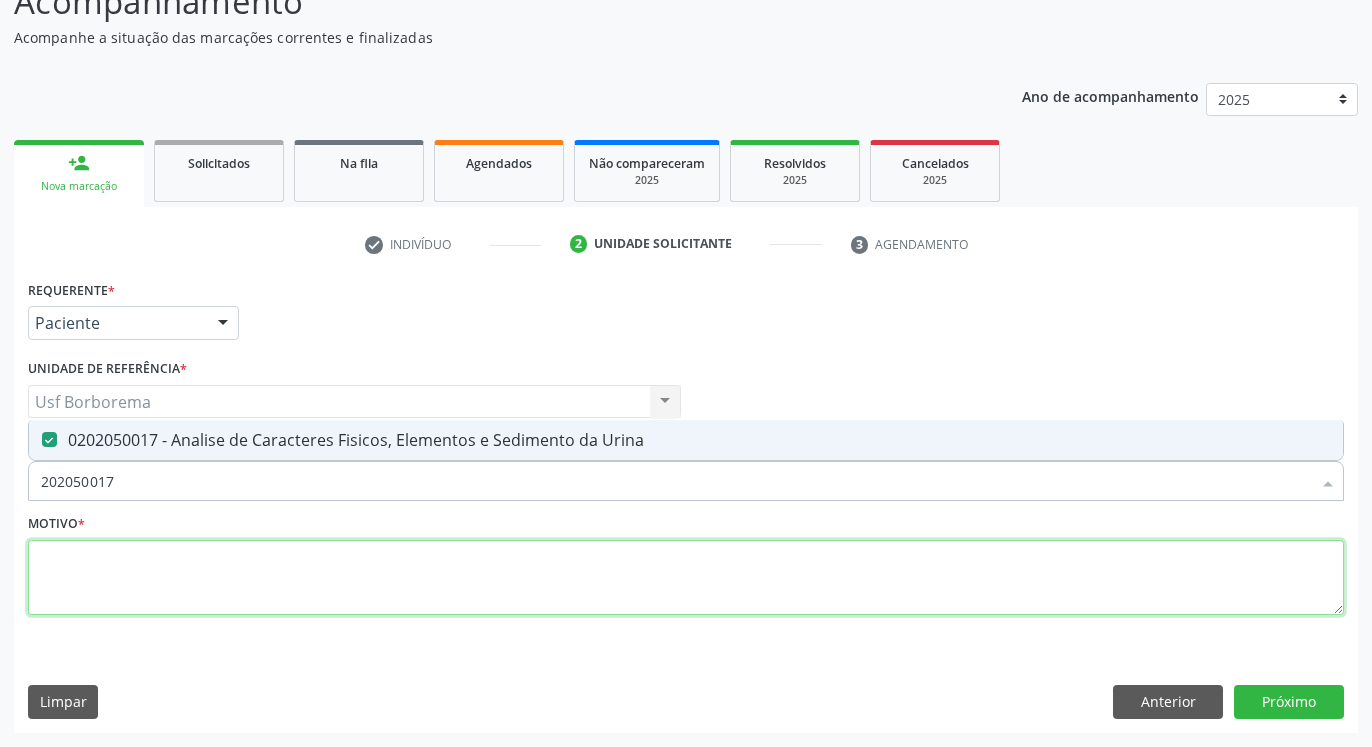 click at bounding box center (686, 578) 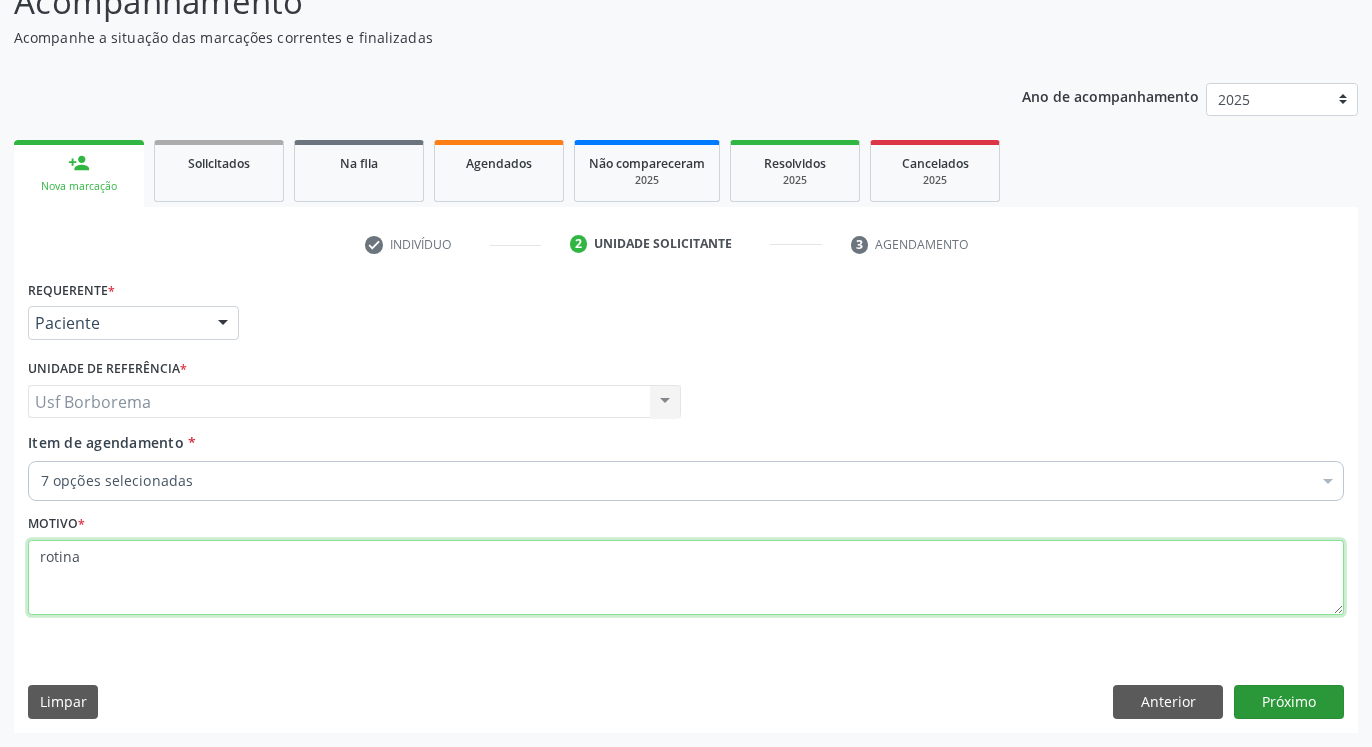 type on "rotina" 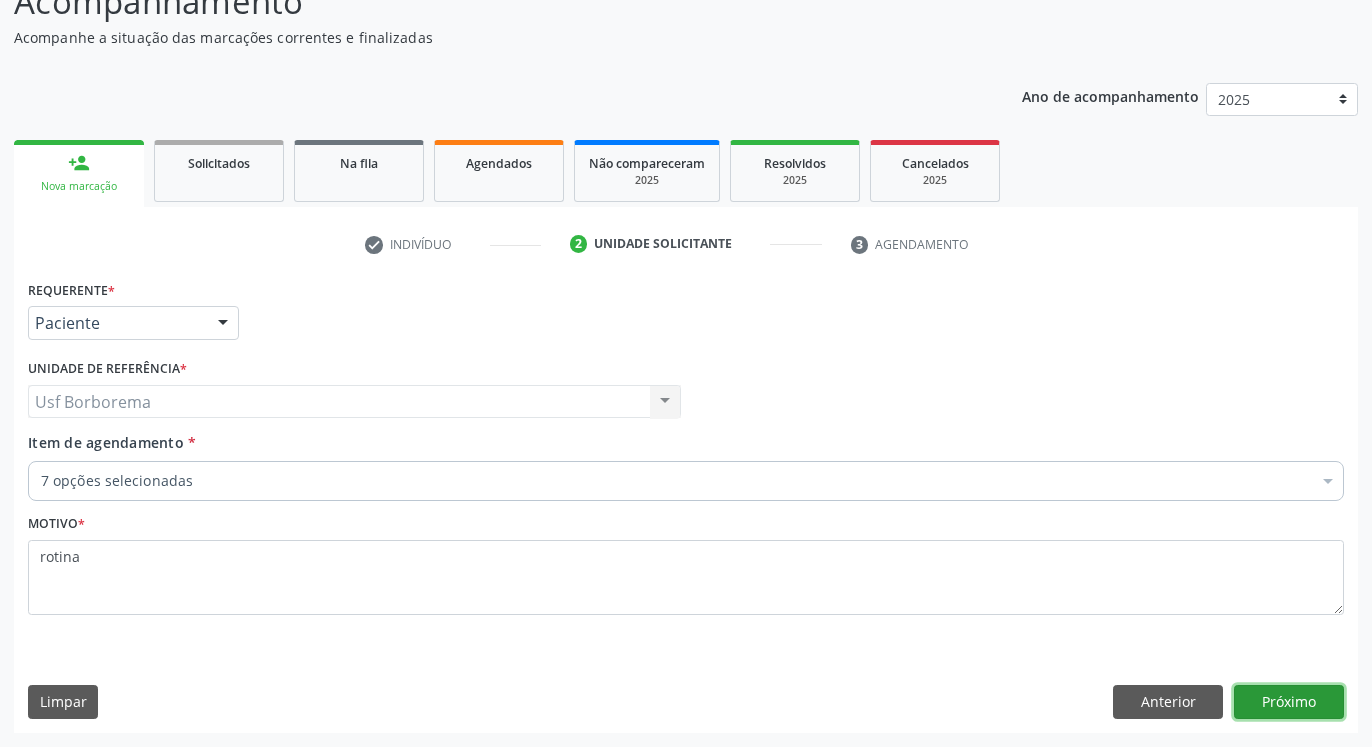 click on "Próximo" at bounding box center (1289, 702) 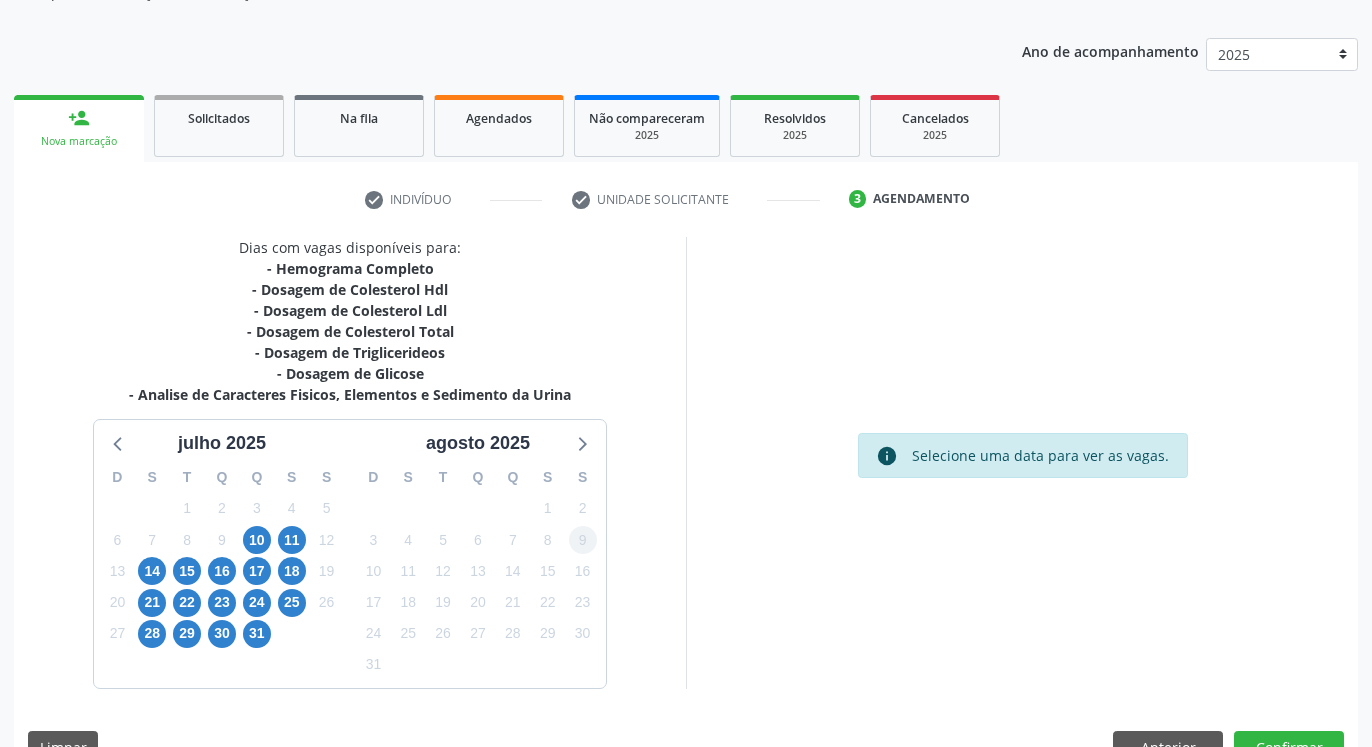 scroll, scrollTop: 249, scrollLeft: 0, axis: vertical 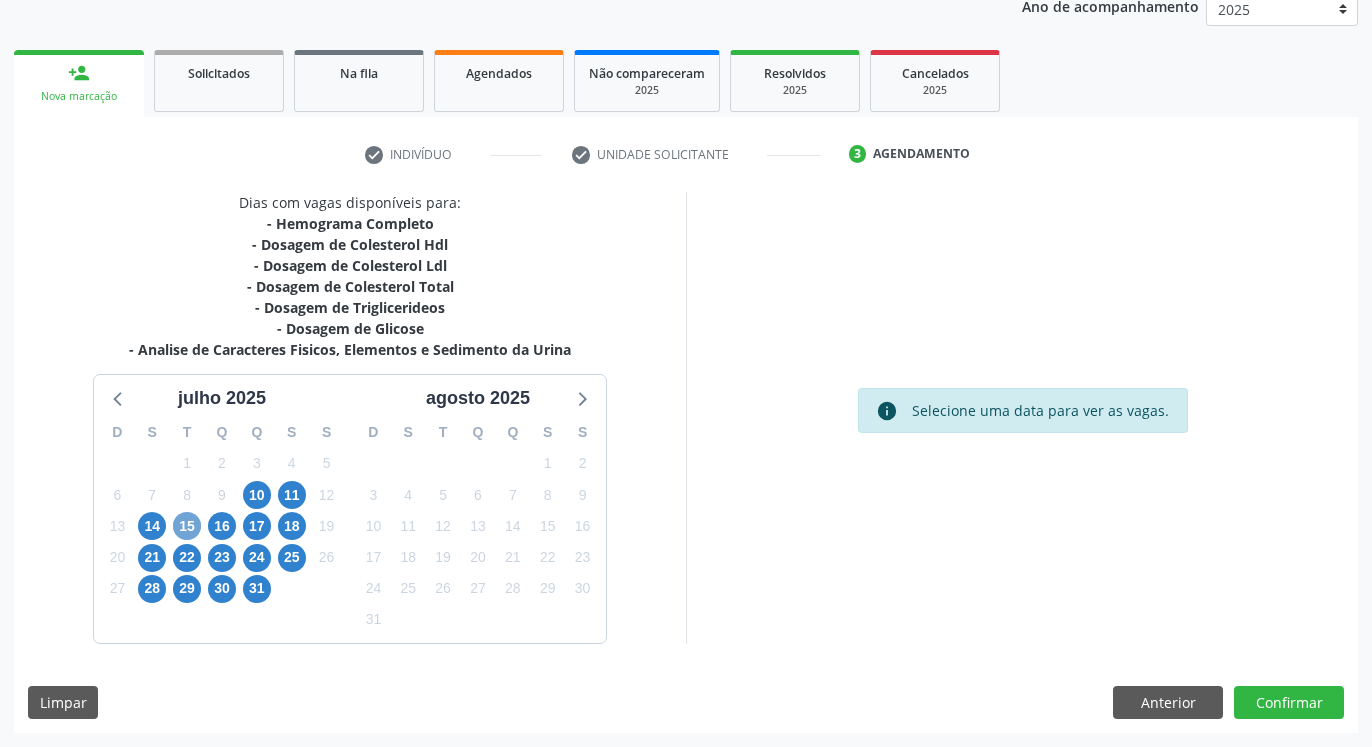 click on "15" at bounding box center (187, 526) 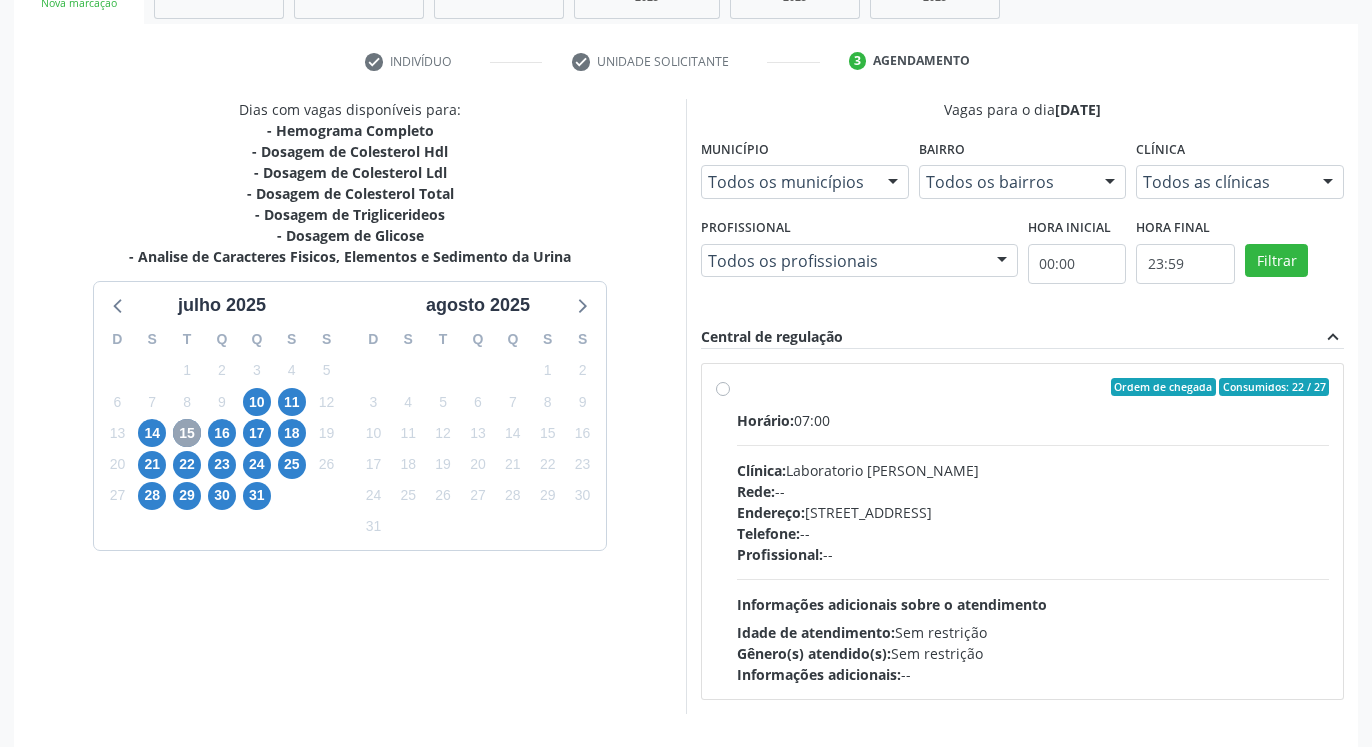 scroll, scrollTop: 310, scrollLeft: 0, axis: vertical 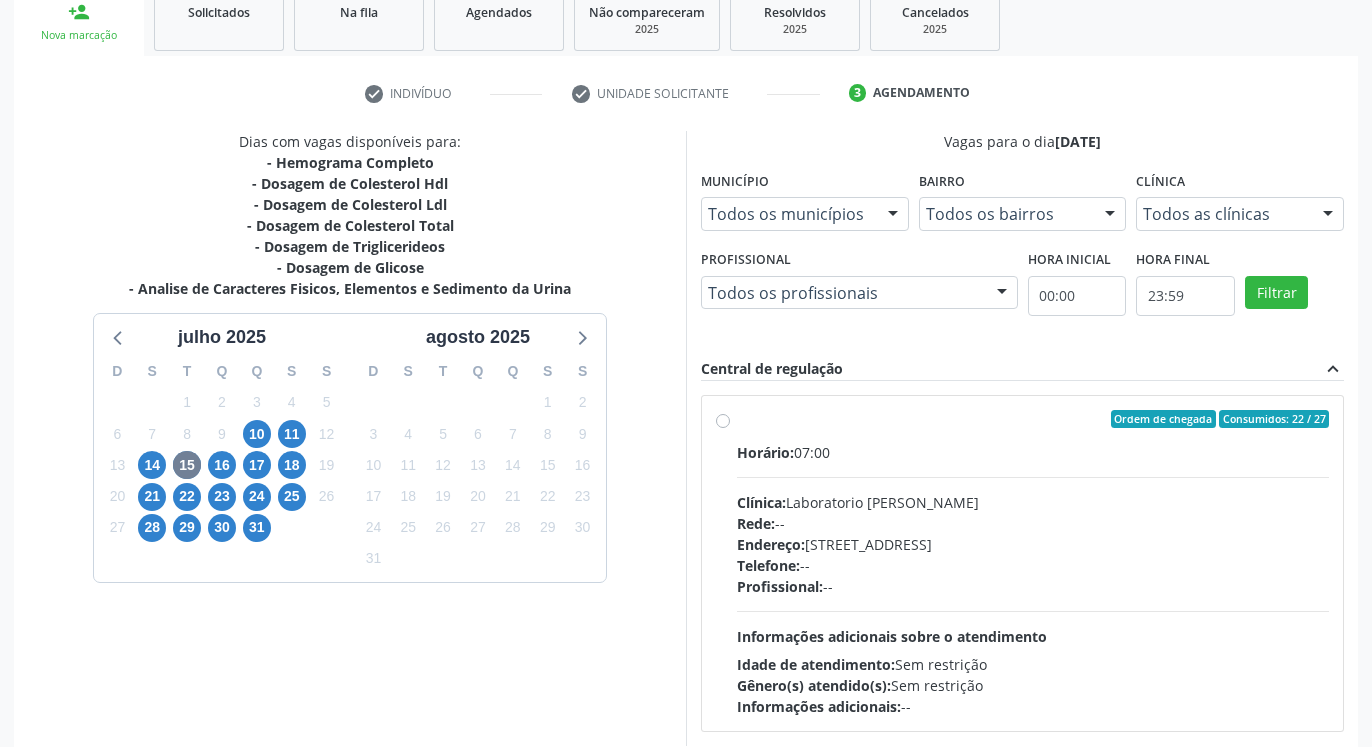 click at bounding box center (1328, 215) 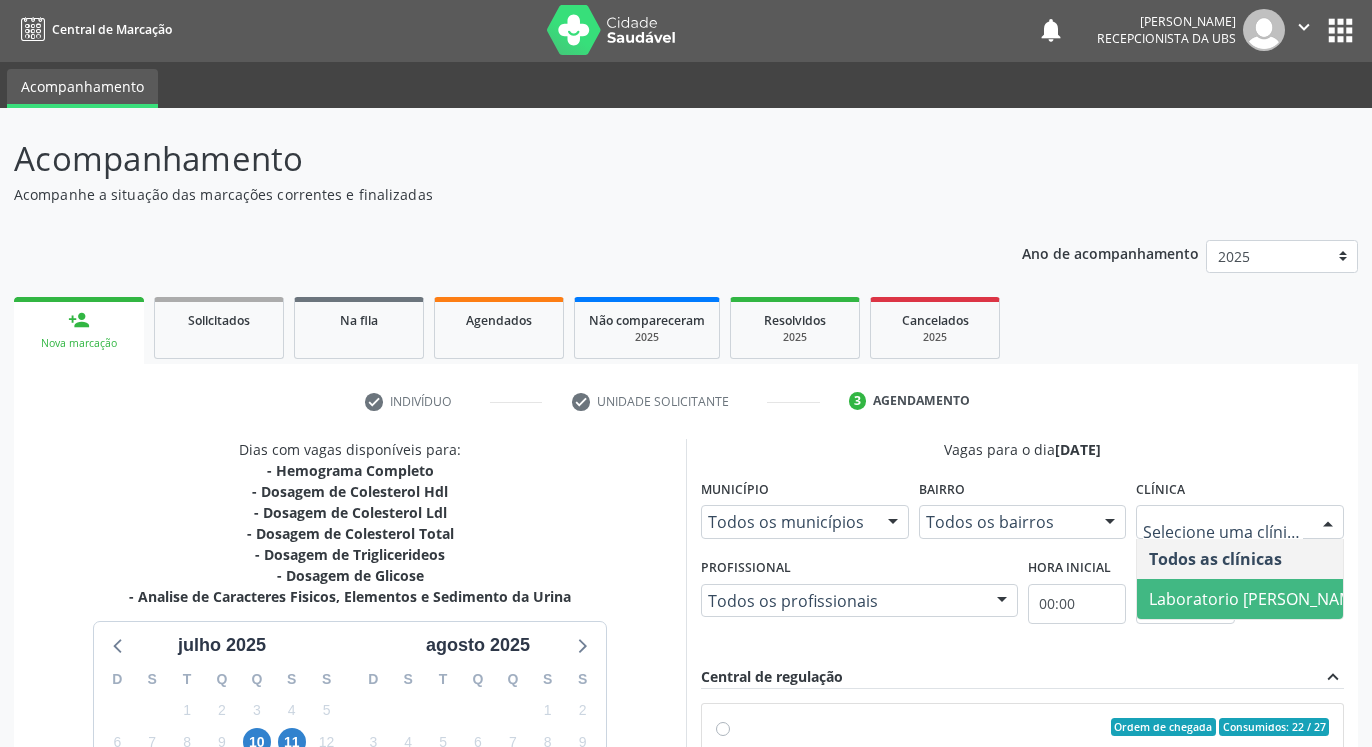 scroll, scrollTop: 0, scrollLeft: 0, axis: both 